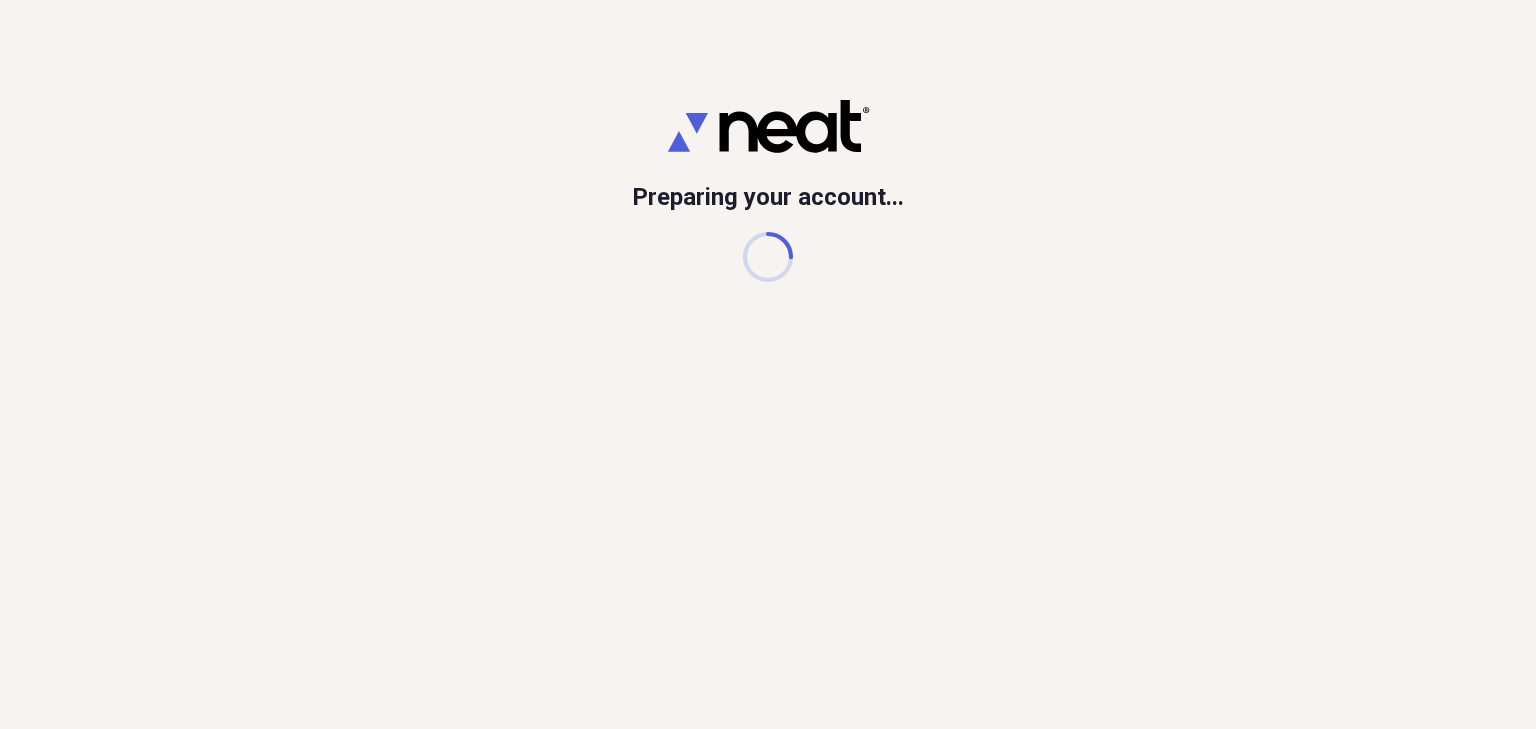scroll, scrollTop: 0, scrollLeft: 0, axis: both 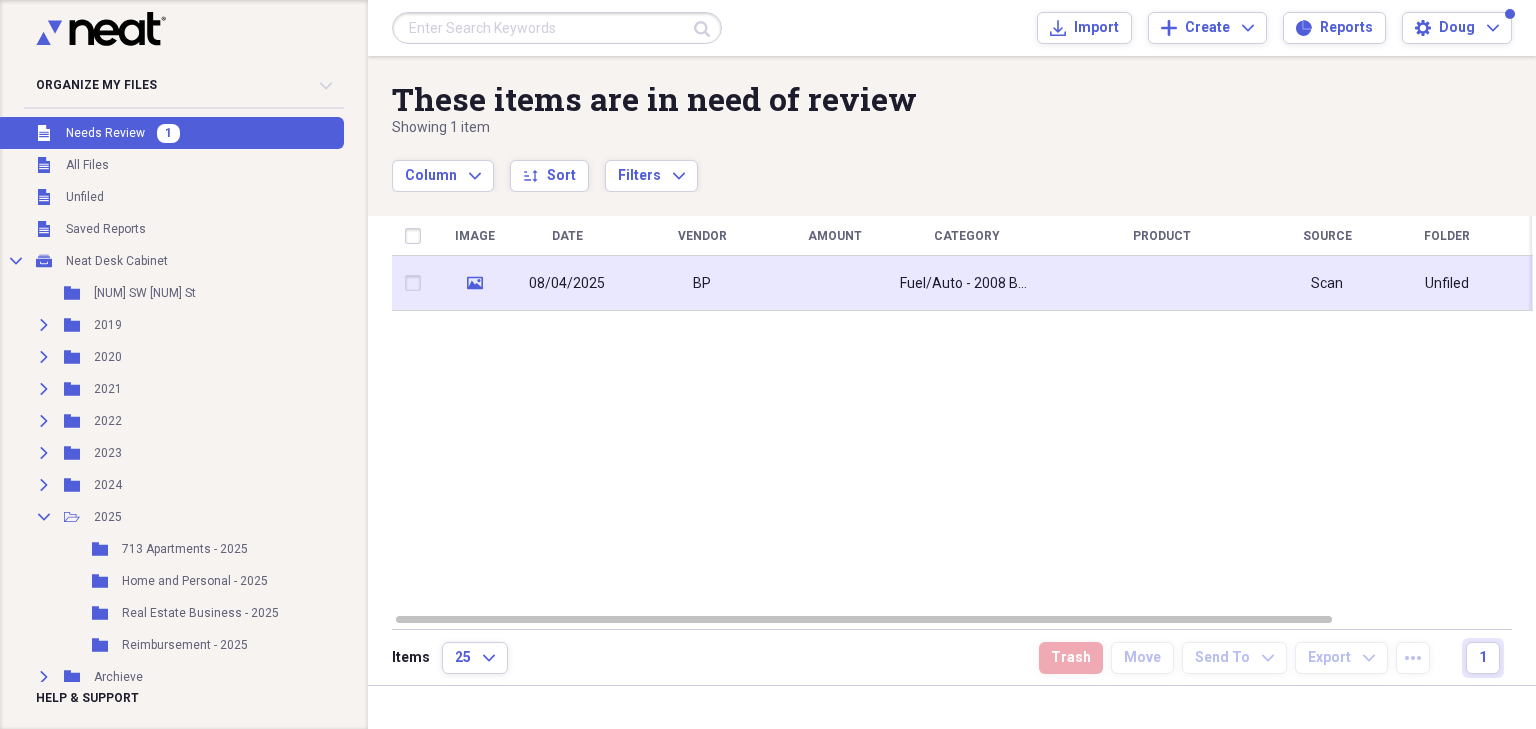 click on "08/04/2025" at bounding box center [567, 284] 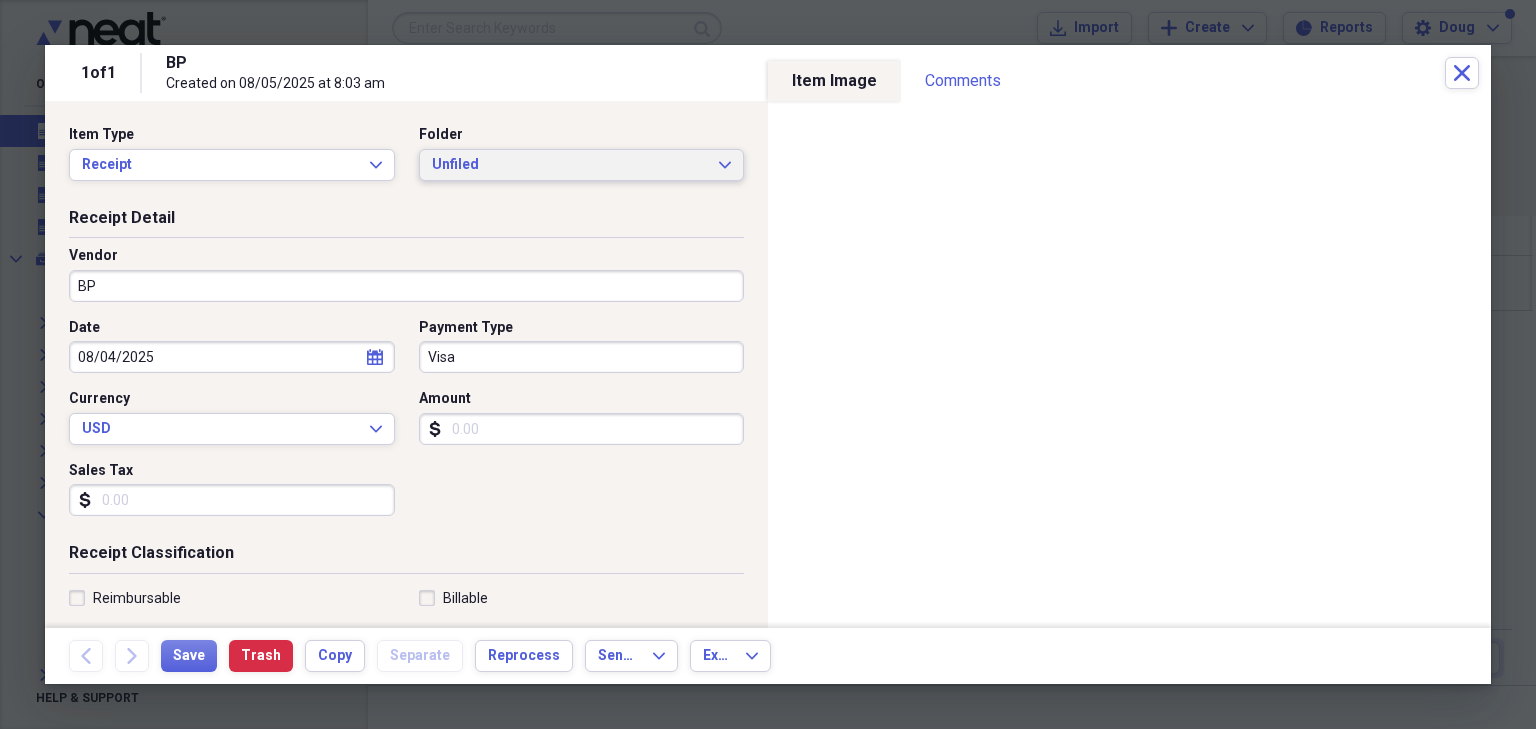 click on "Unfiled" at bounding box center (570, 165) 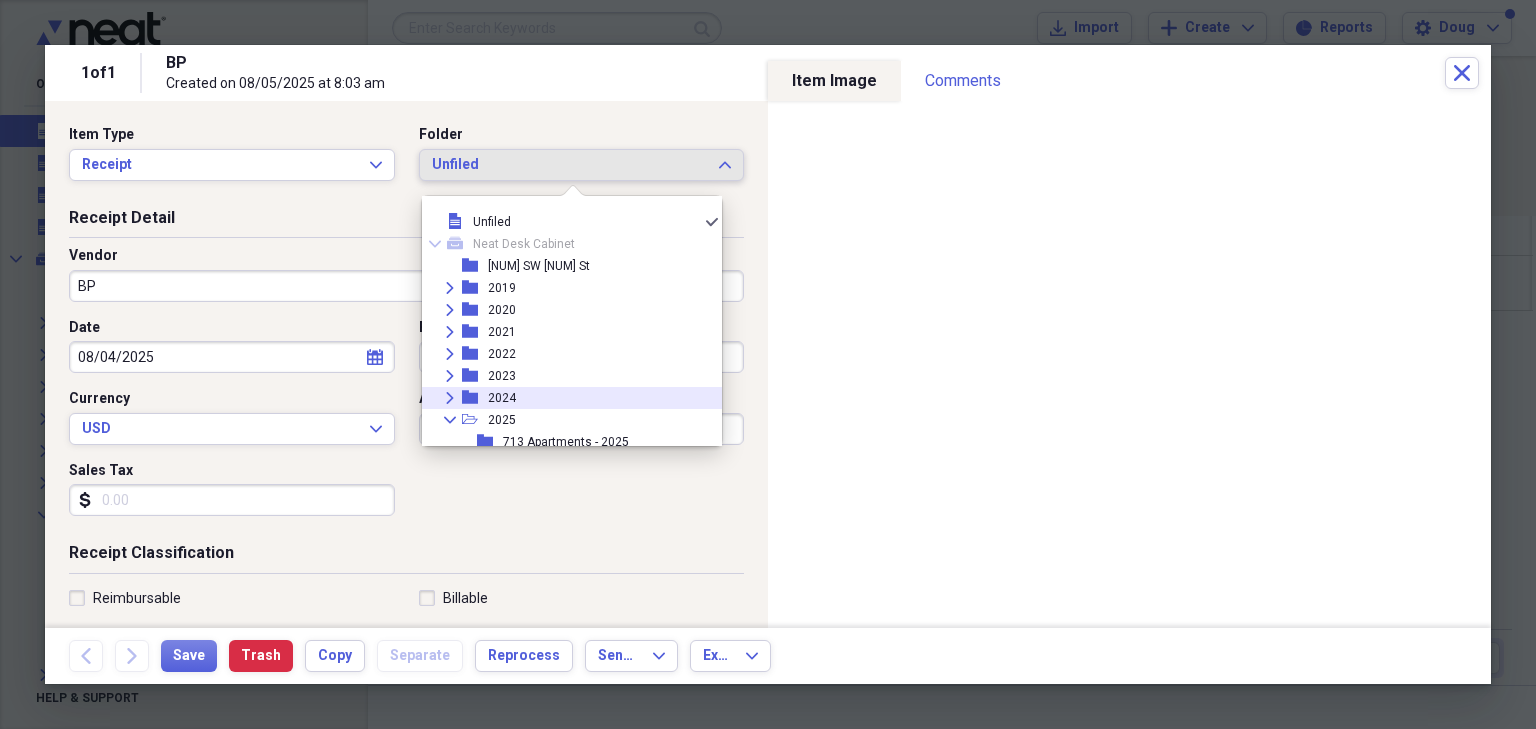 scroll, scrollTop: 80, scrollLeft: 0, axis: vertical 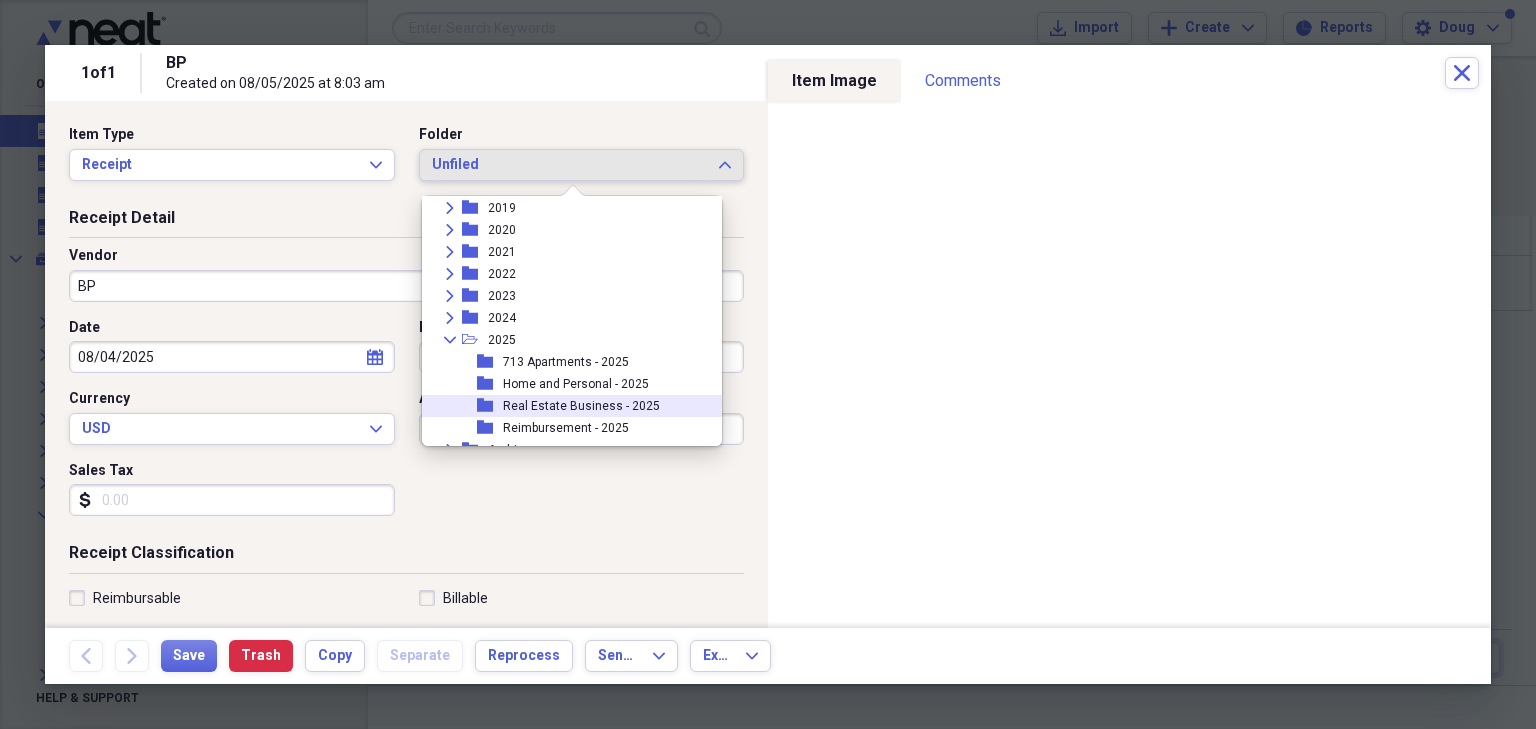click on "Real Estate Business - 2025" at bounding box center (581, 406) 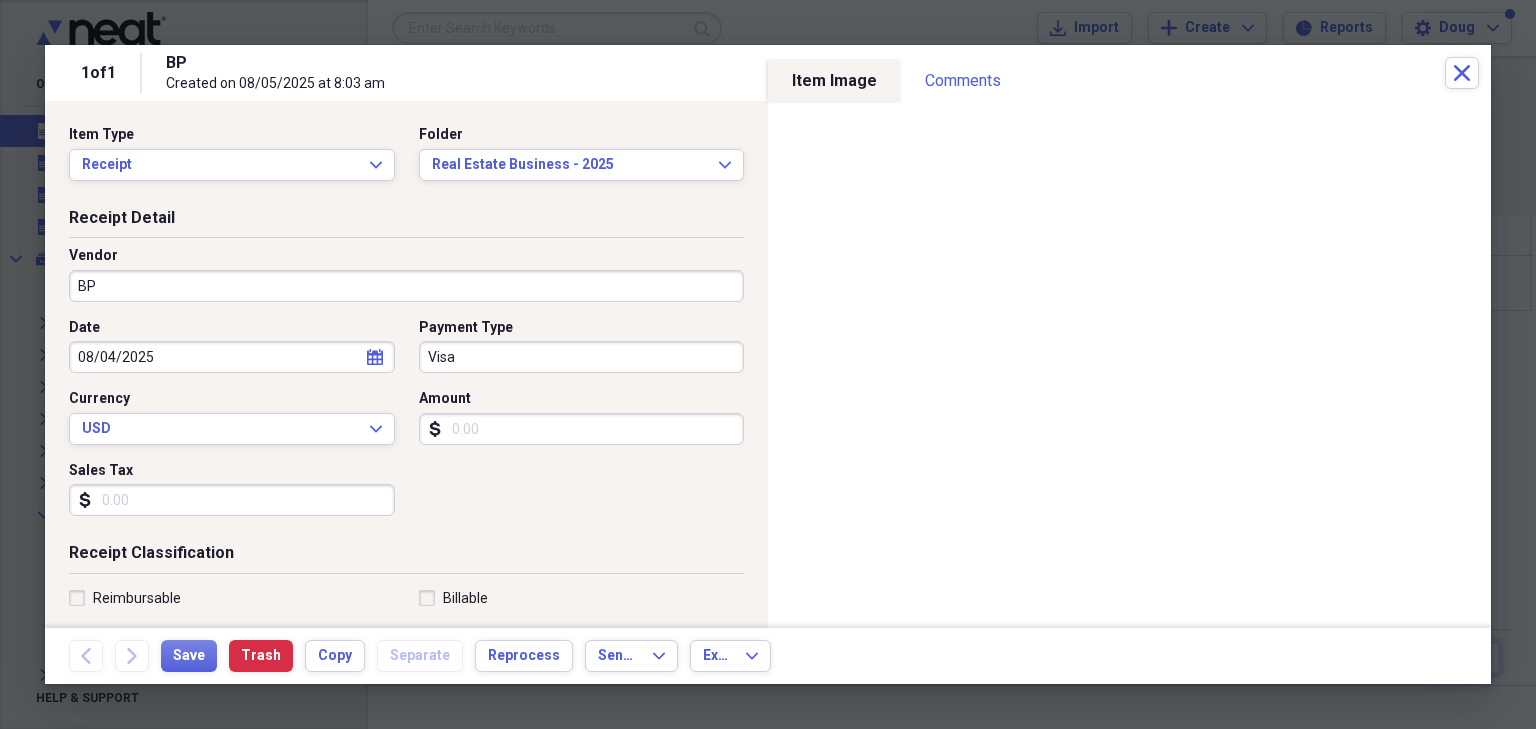 click on "Visa" at bounding box center (582, 357) 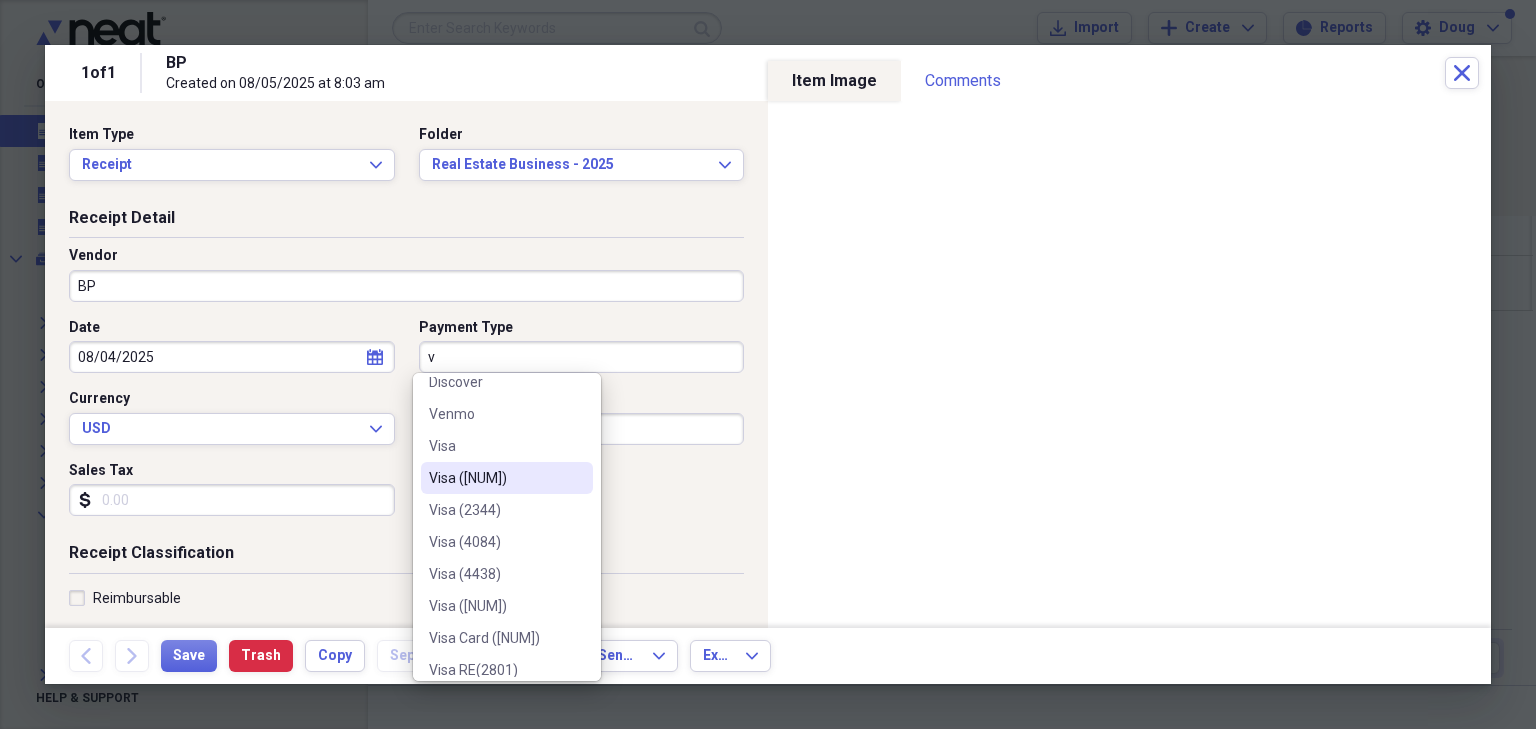 scroll, scrollTop: 92, scrollLeft: 0, axis: vertical 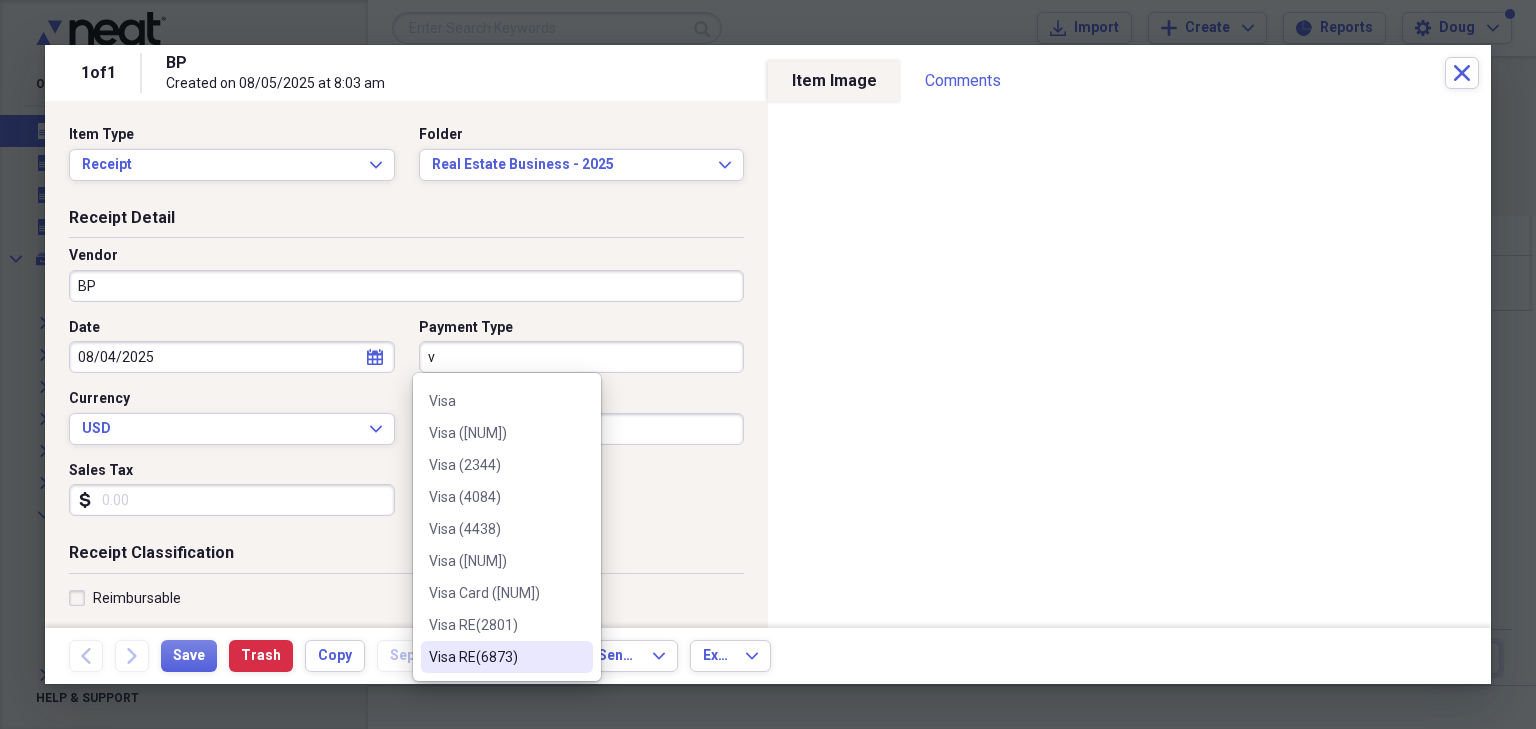 click on "Visa RE(6873)" at bounding box center [495, 657] 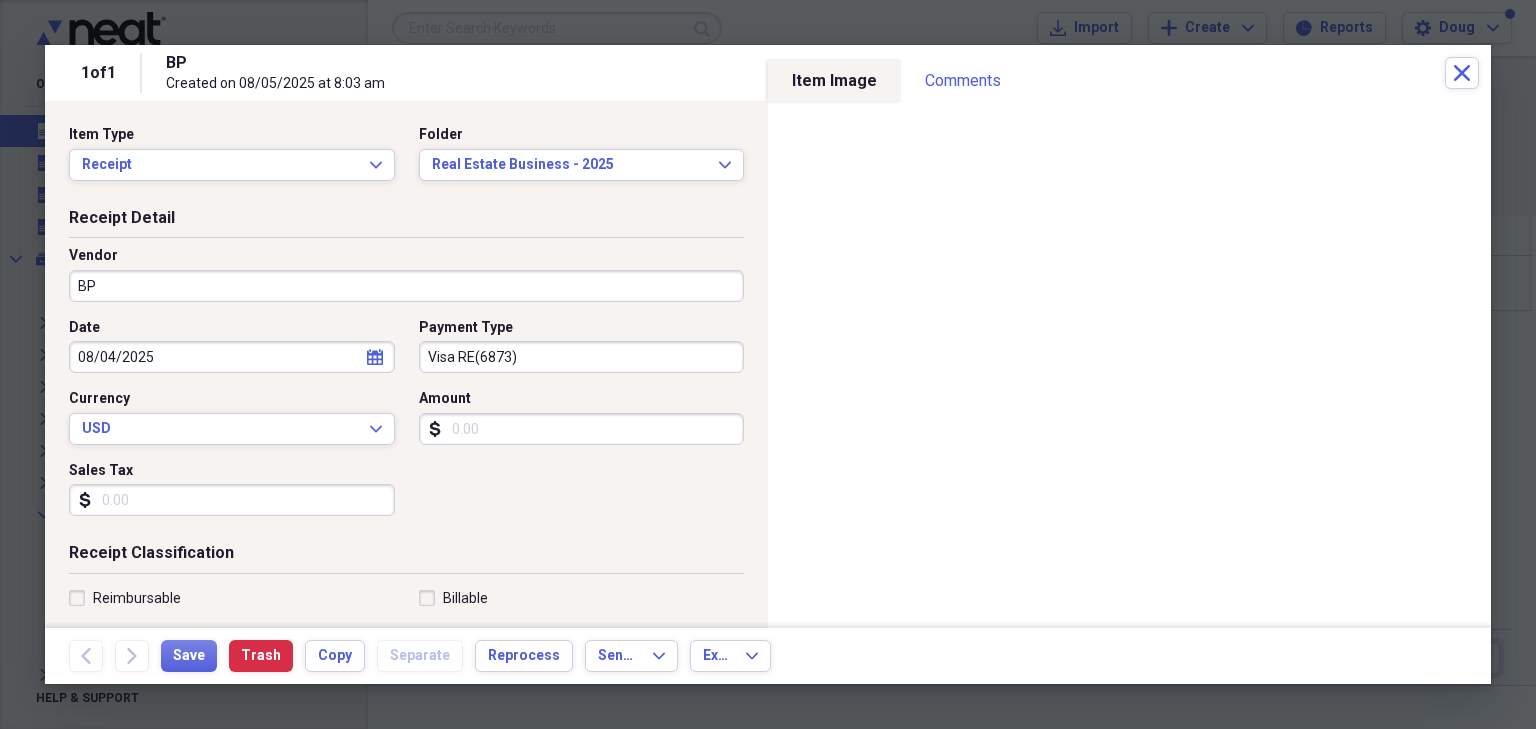 click on "Amount" at bounding box center [582, 429] 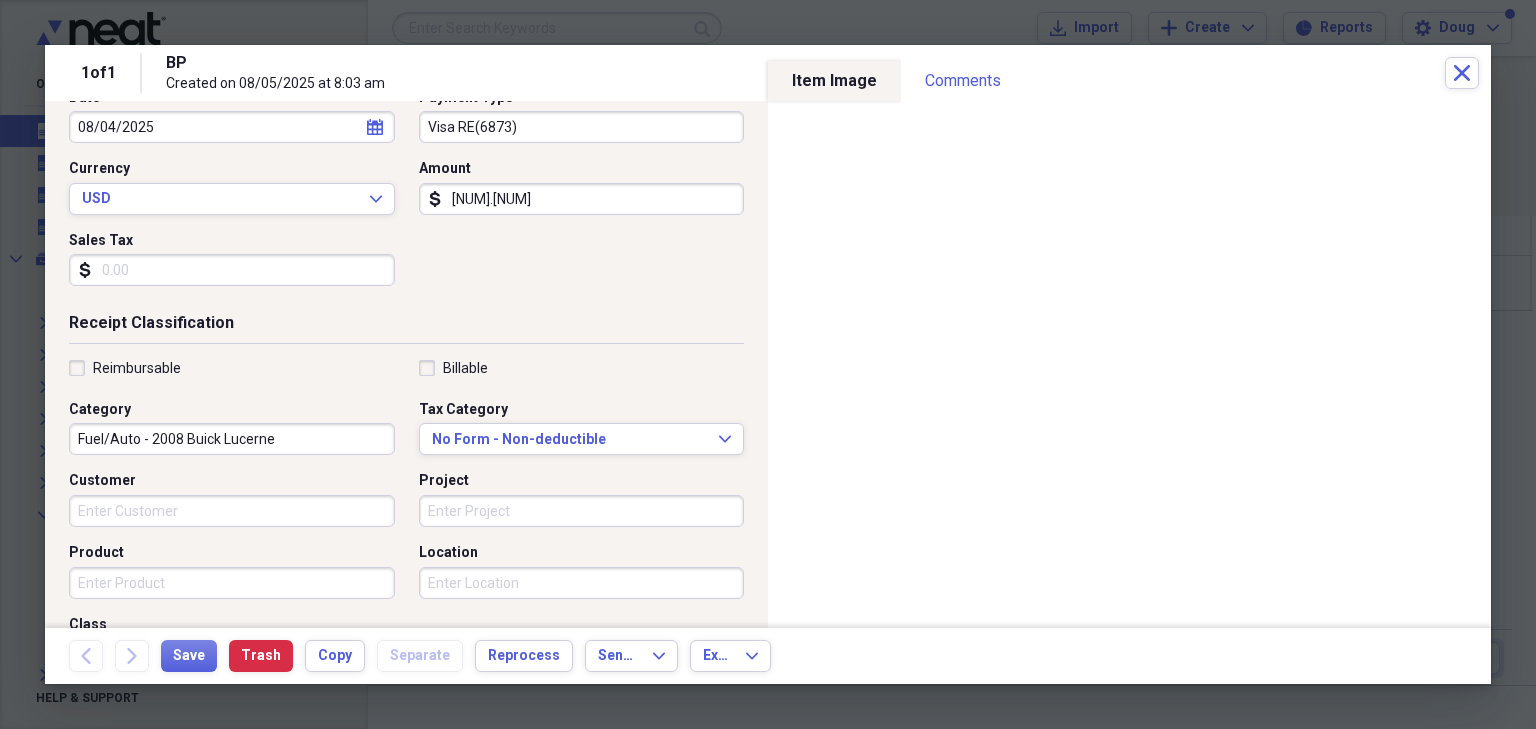 scroll, scrollTop: 240, scrollLeft: 0, axis: vertical 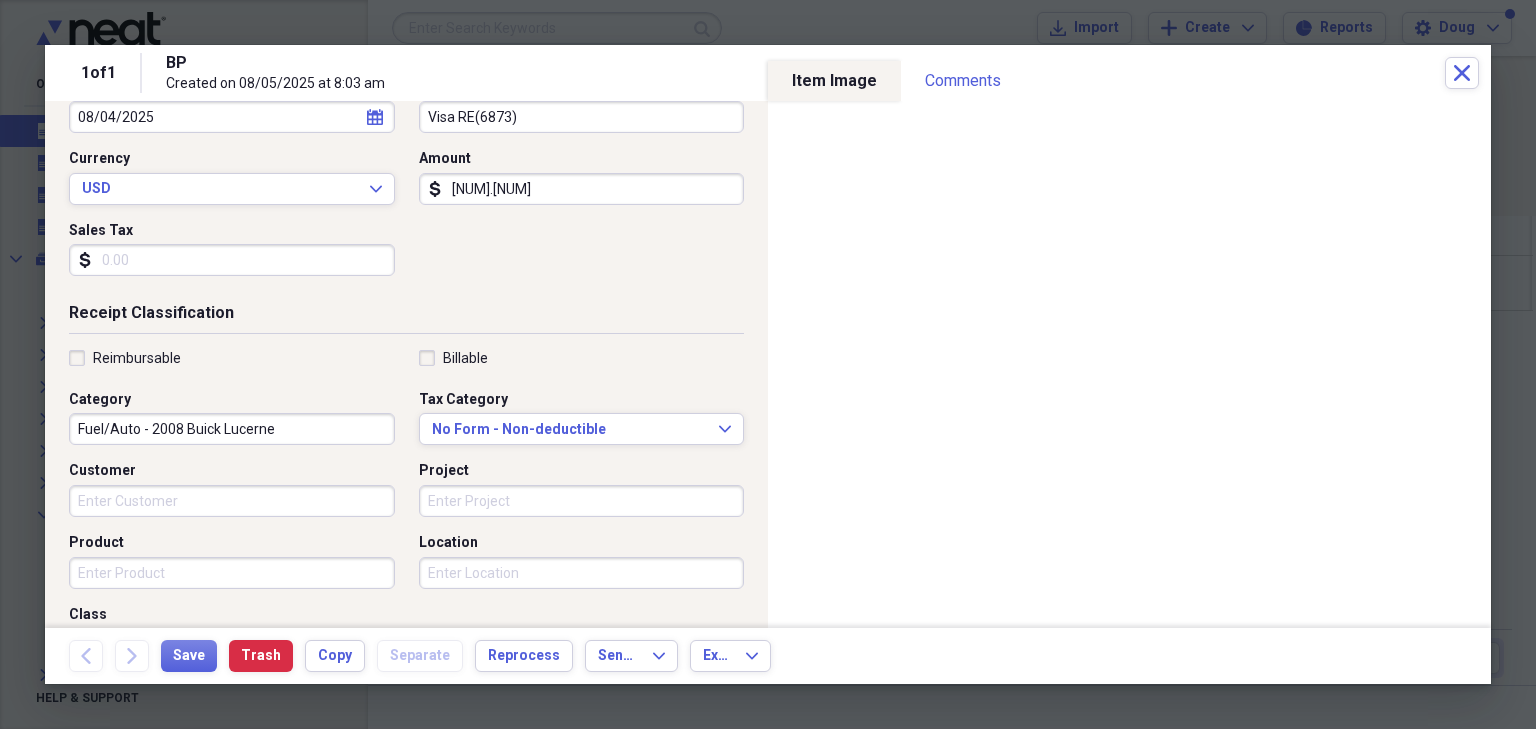 type on "[NUM].[NUM]" 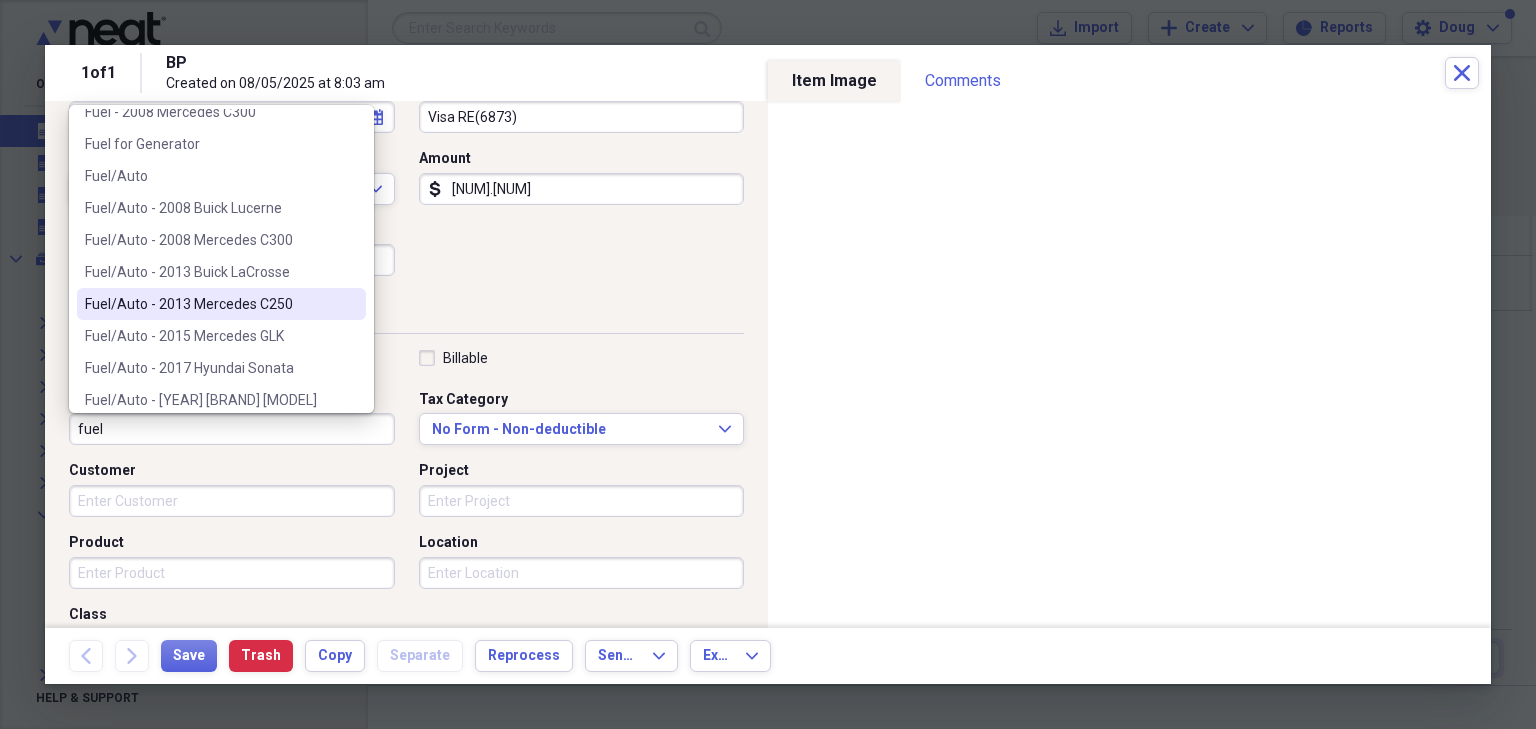 scroll, scrollTop: 92, scrollLeft: 0, axis: vertical 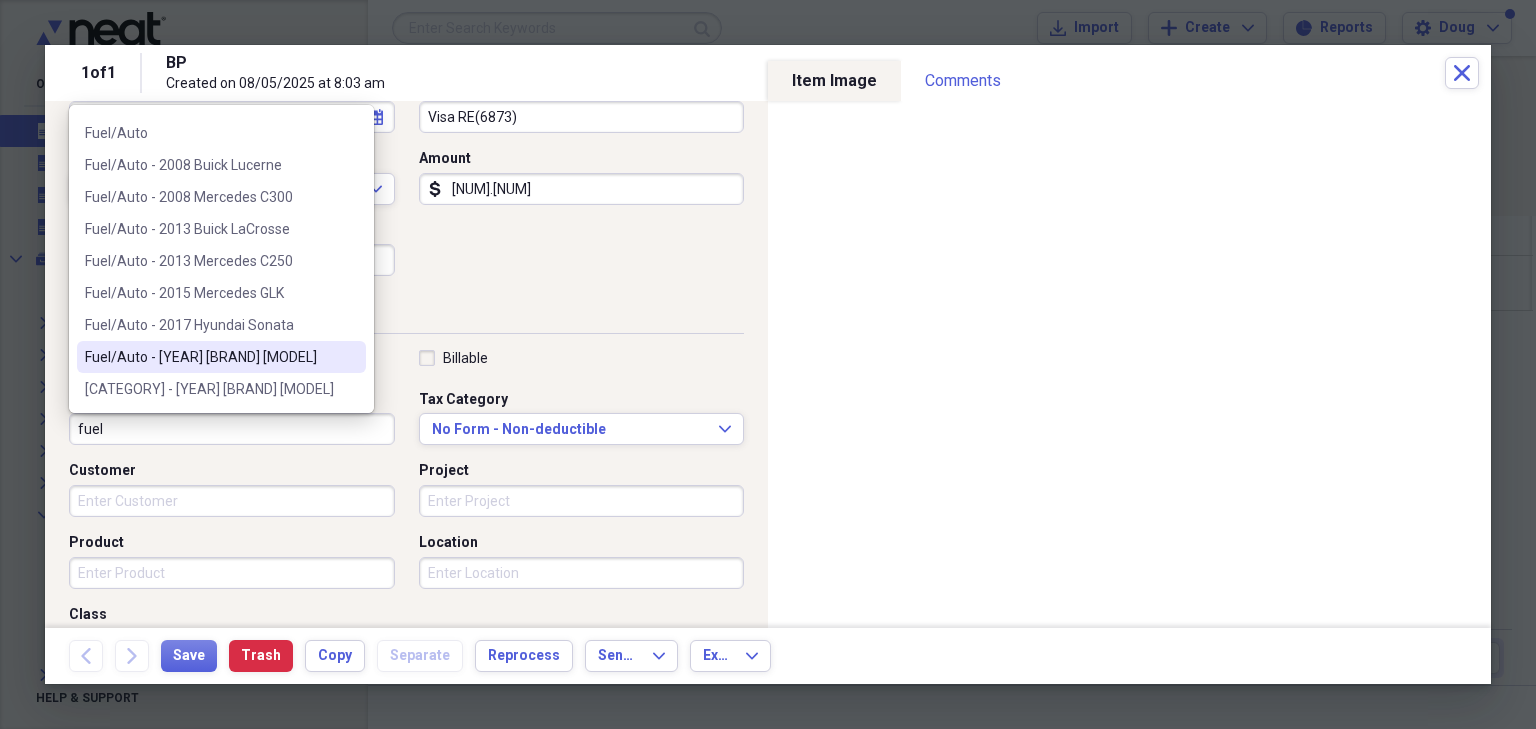 click on "Fuel/Auto - [YEAR] [BRAND] [MODEL]" at bounding box center (209, 357) 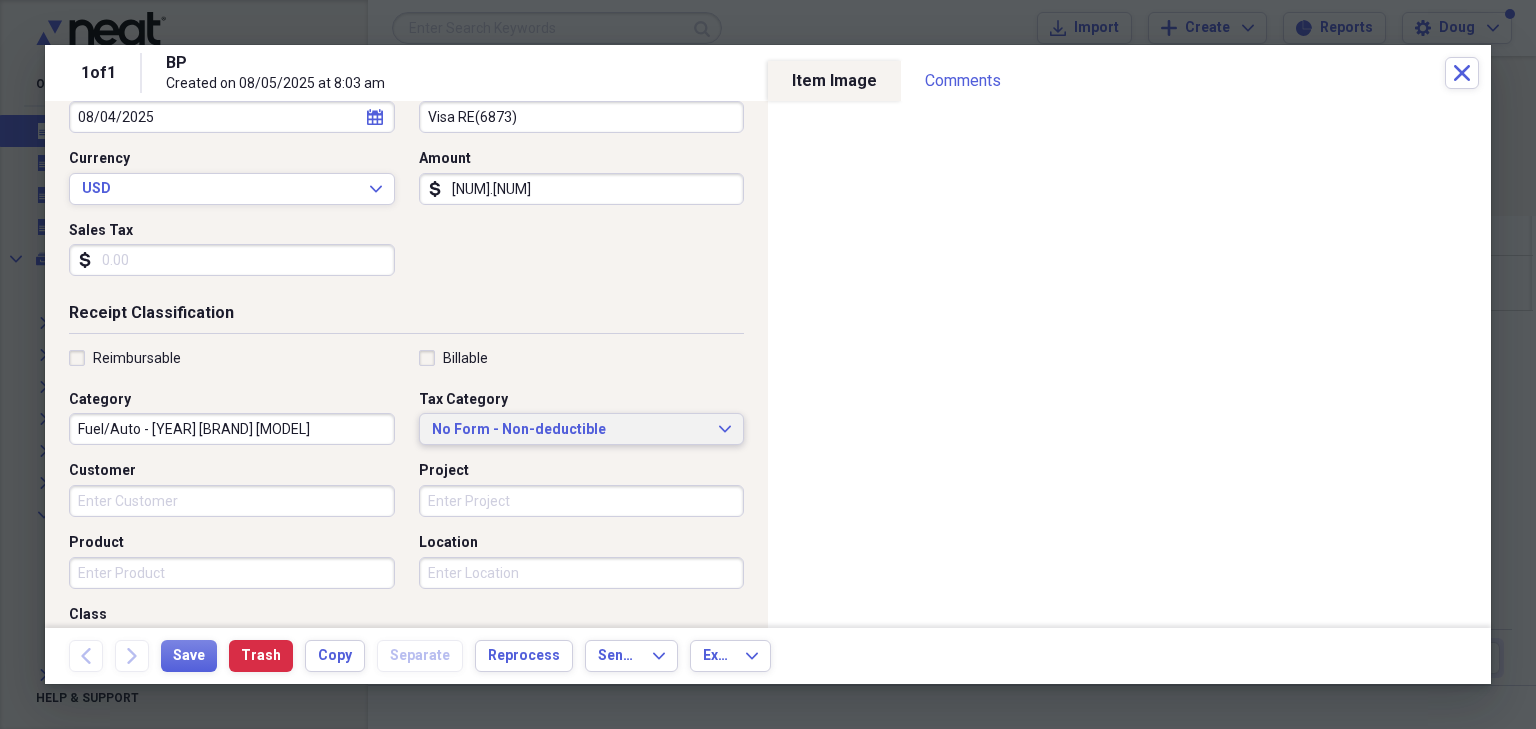 click on "No Form - Non-deductible" at bounding box center (570, 430) 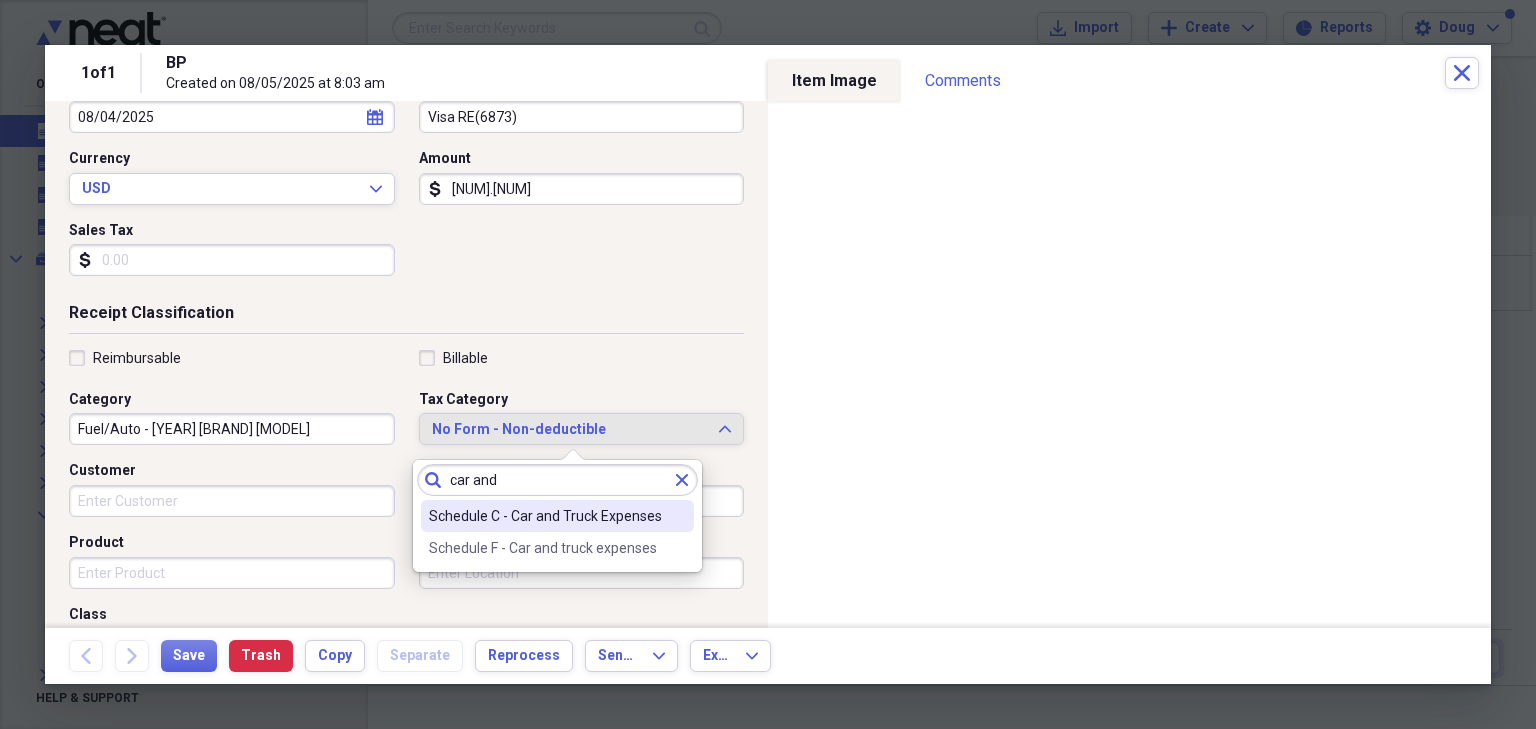 type on "car and" 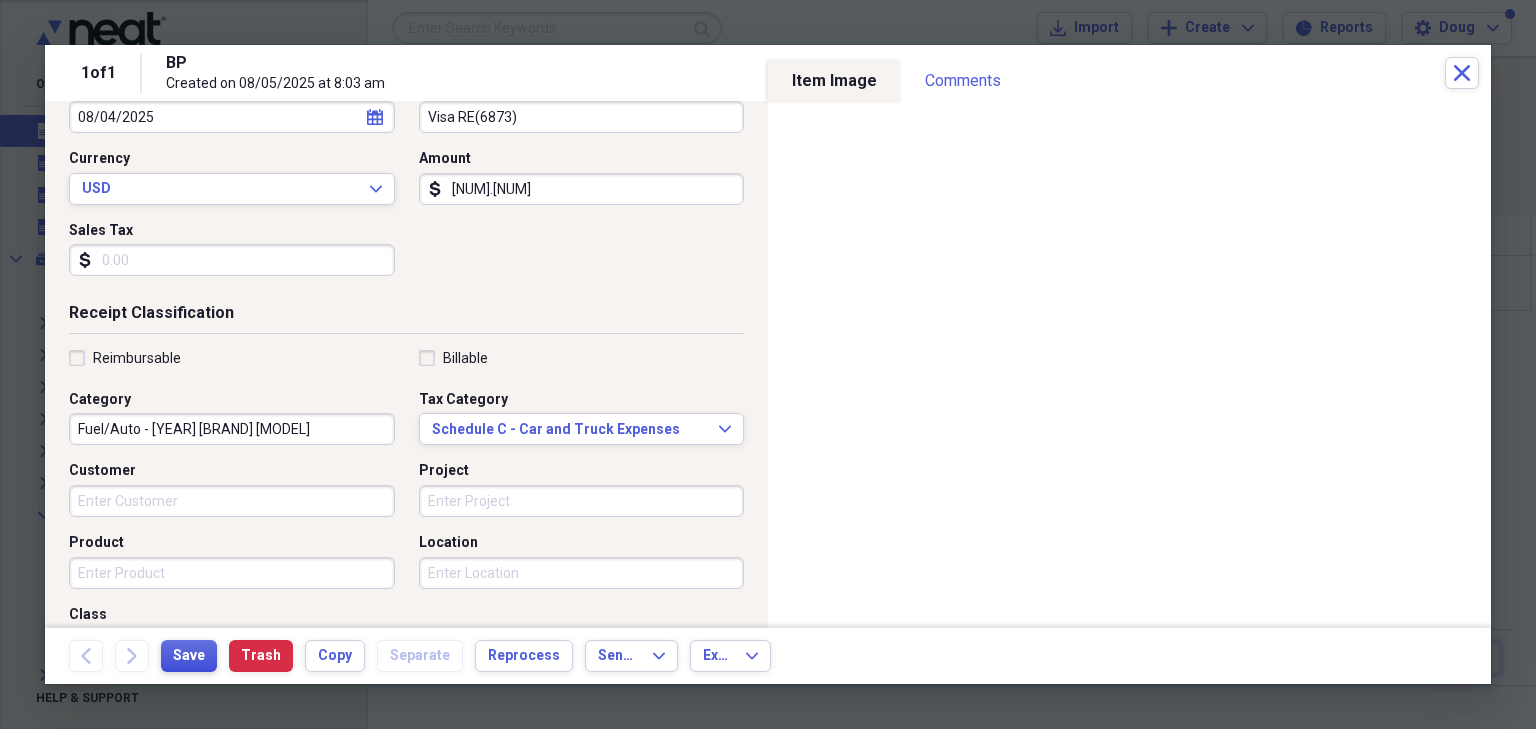 click on "Save" at bounding box center (189, 656) 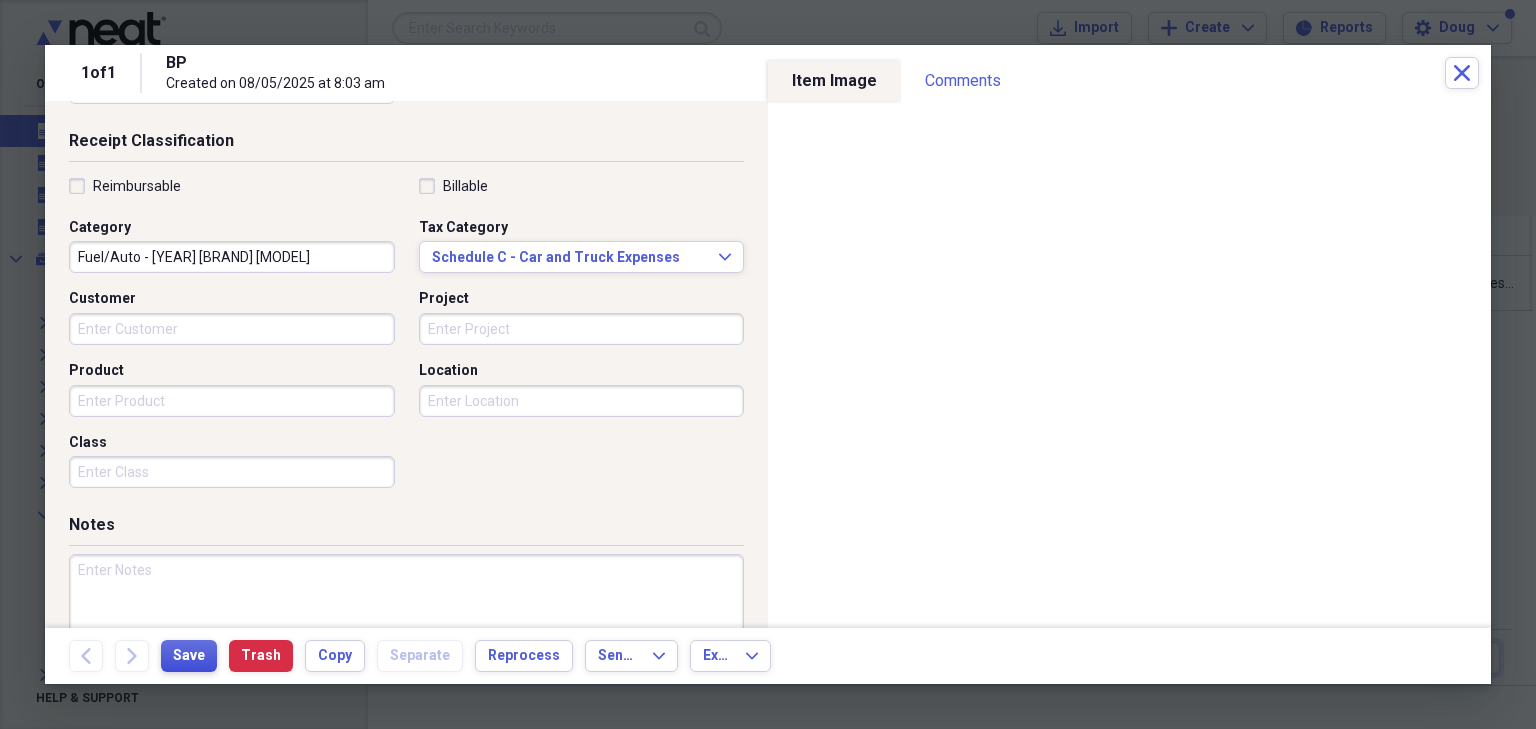 scroll, scrollTop: 332, scrollLeft: 0, axis: vertical 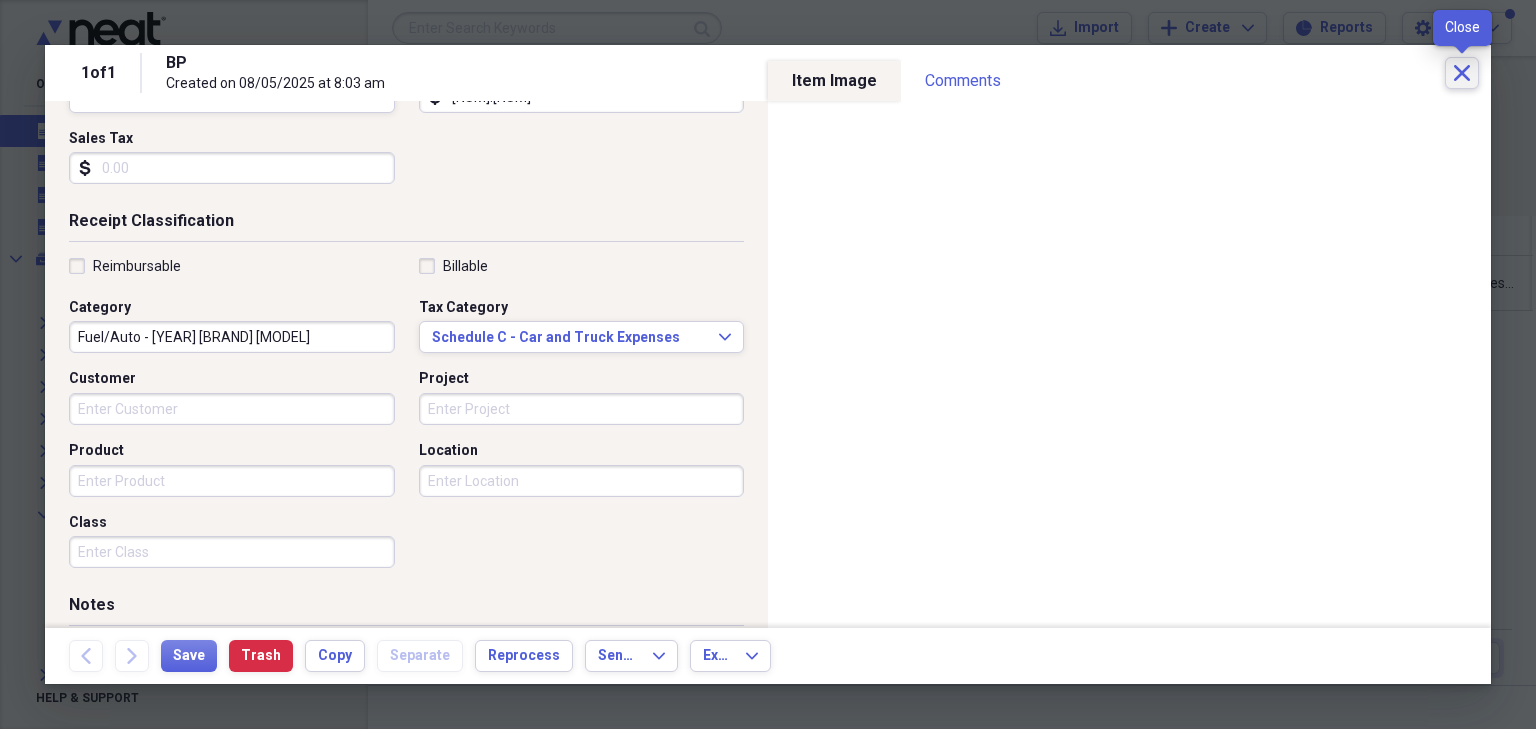 click 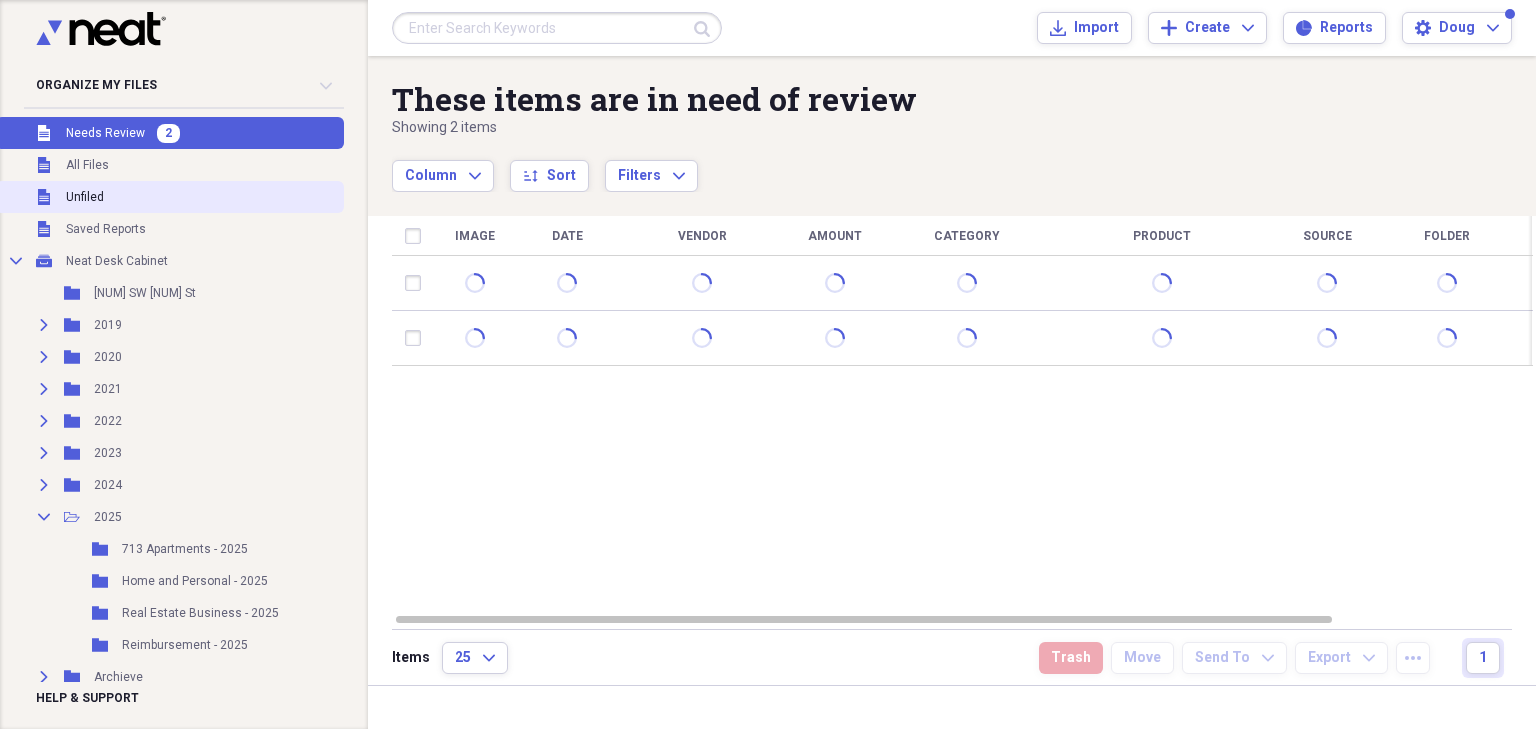 click on "Unfiled" at bounding box center (85, 197) 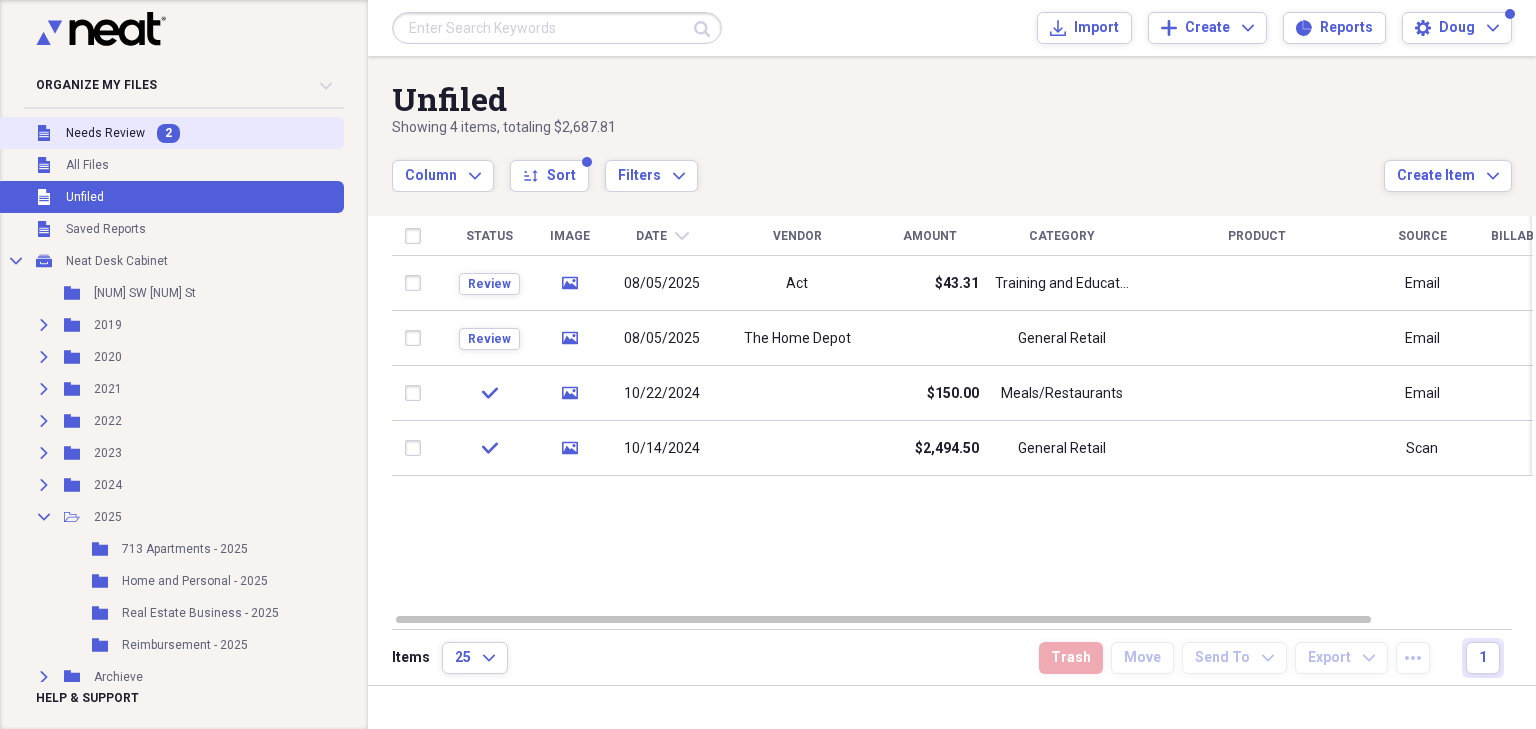 click on "Needs Review" at bounding box center [105, 133] 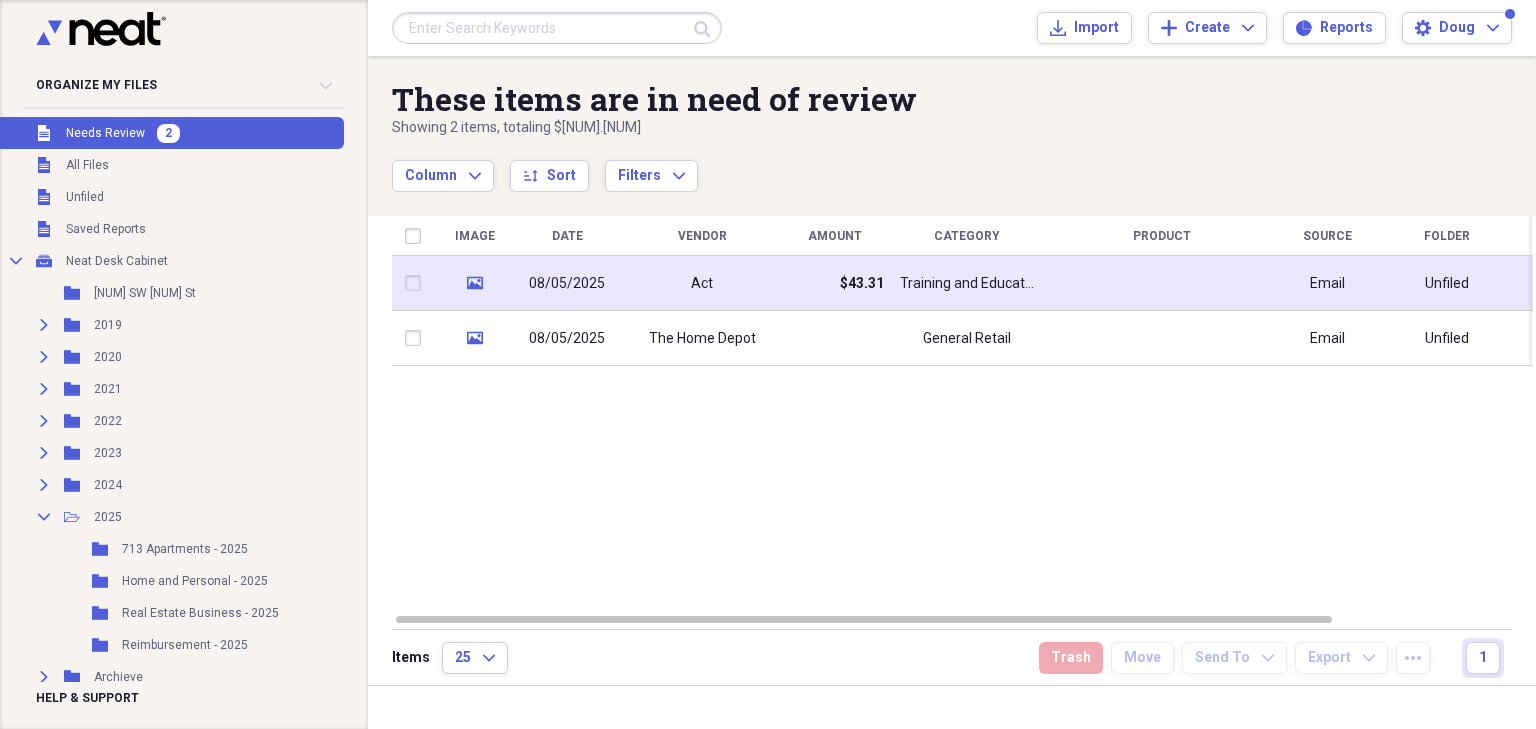 click on "08/05/2025" at bounding box center (567, 283) 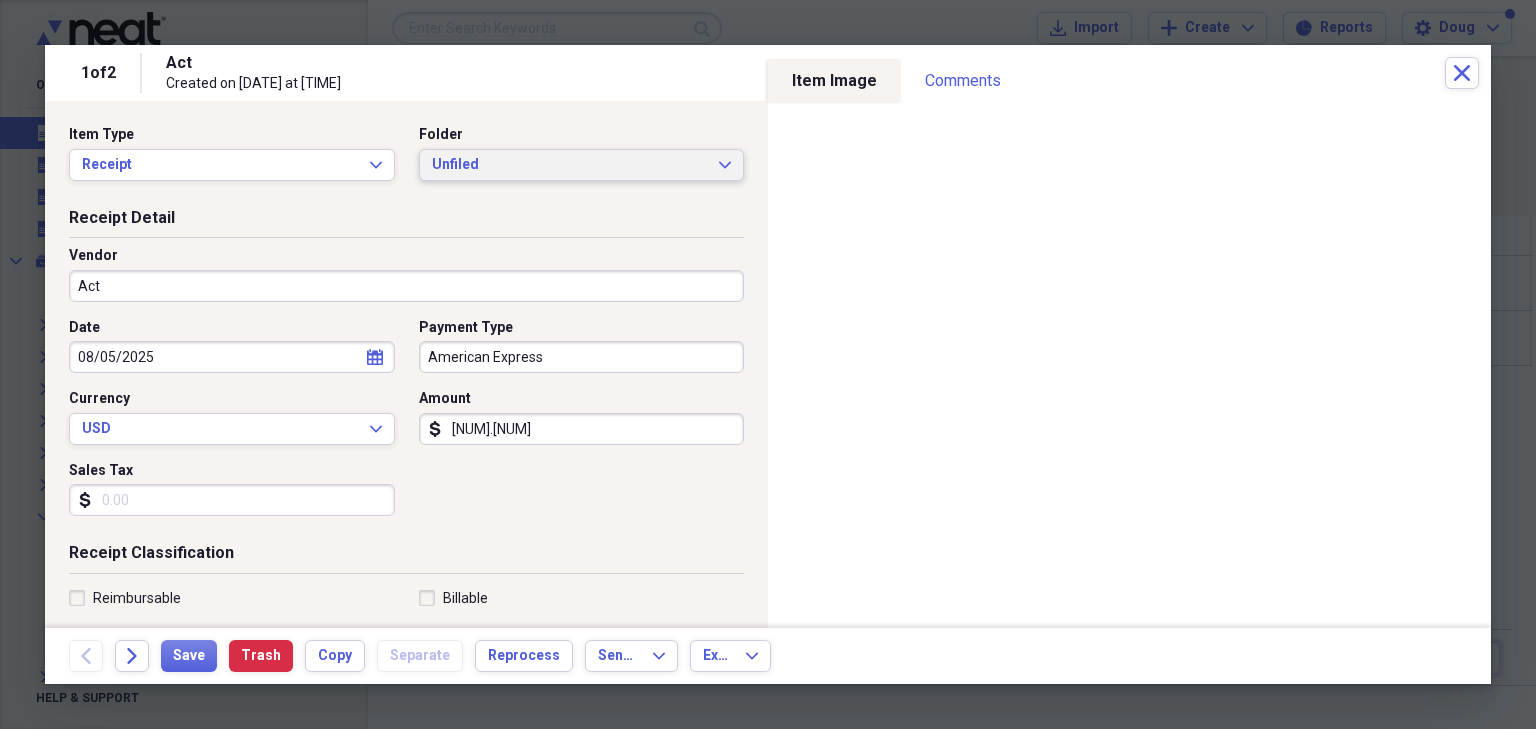 click on "Unfiled" at bounding box center [570, 165] 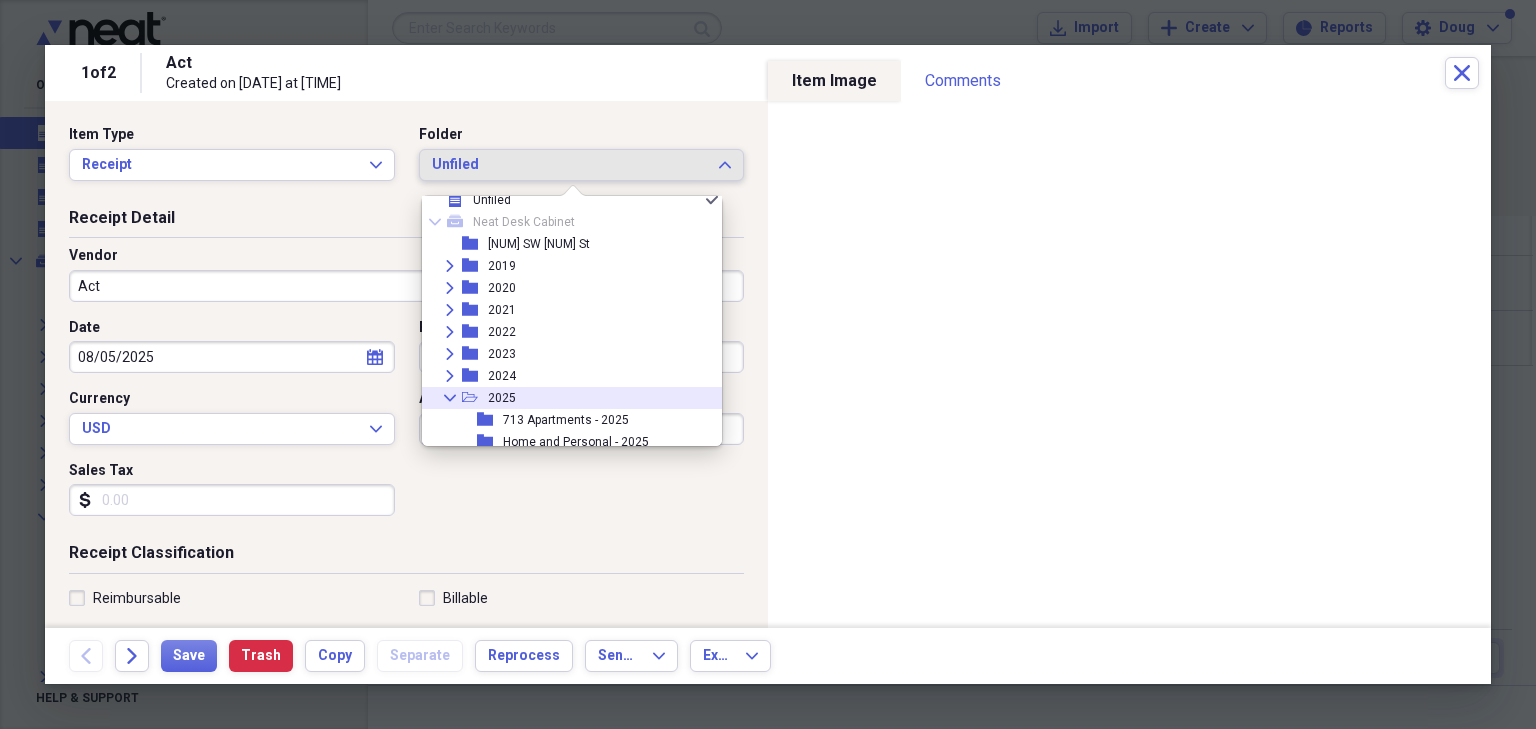 scroll, scrollTop: 0, scrollLeft: 0, axis: both 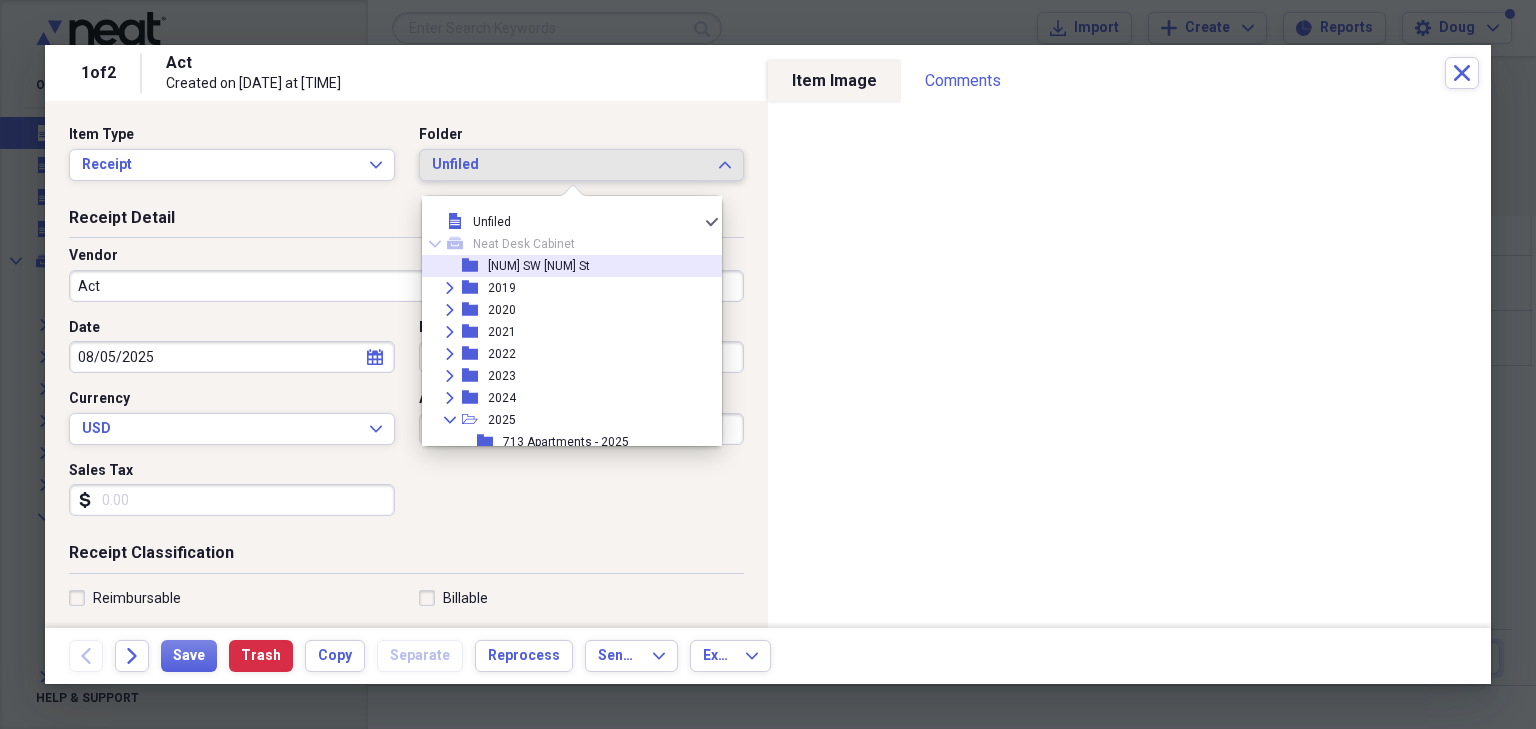 click on "[NUM] SW [NUM] St" at bounding box center (539, 266) 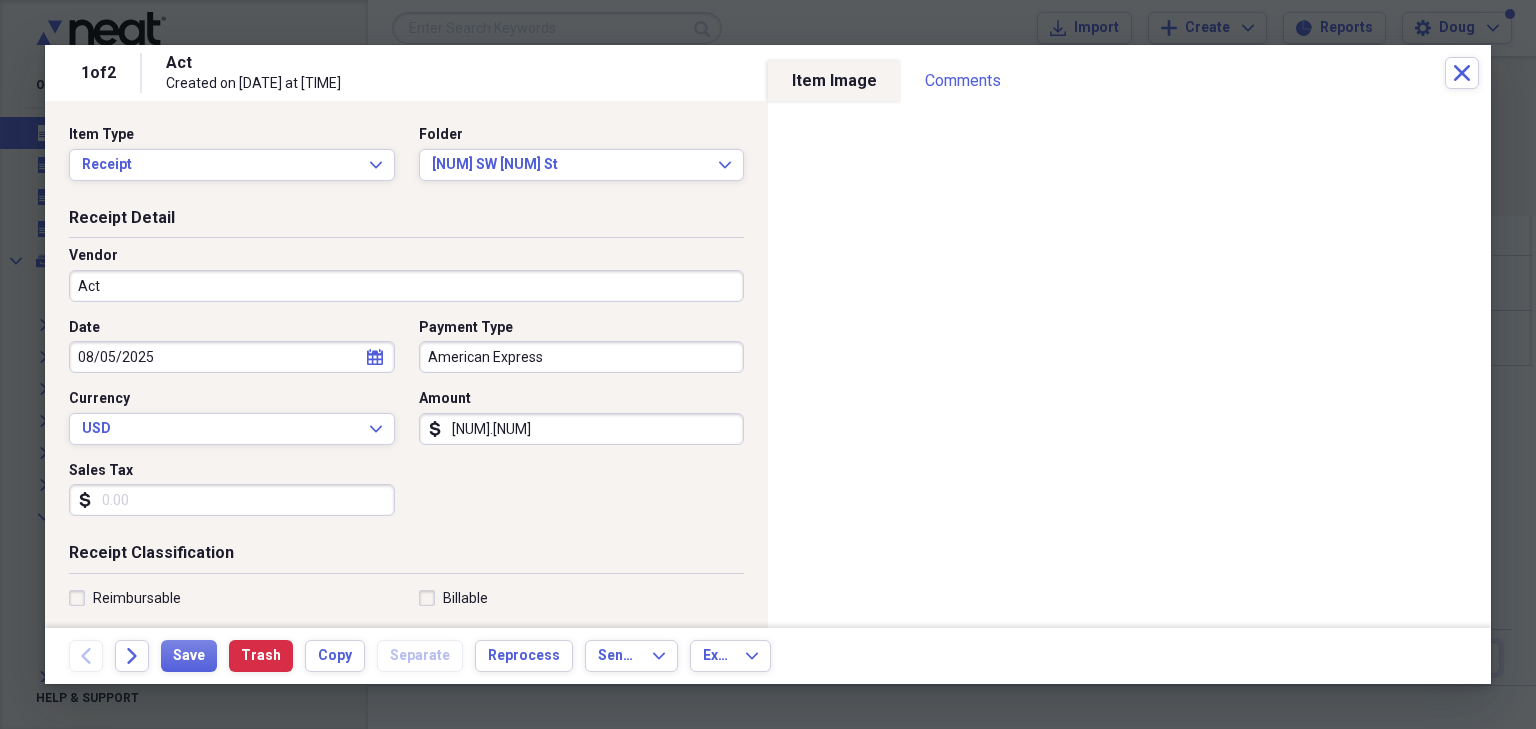 click on "Act" at bounding box center (406, 286) 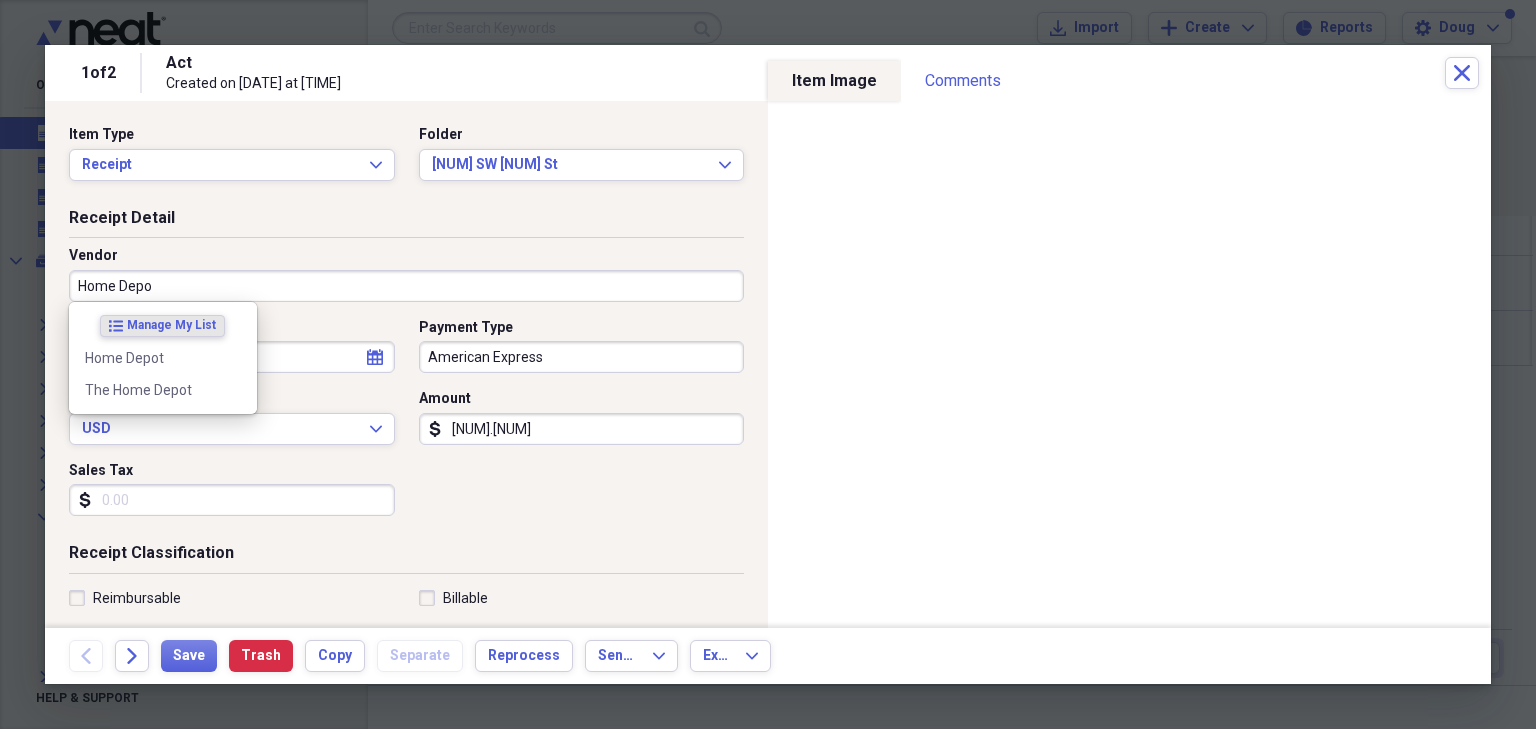 type on "Home Depot" 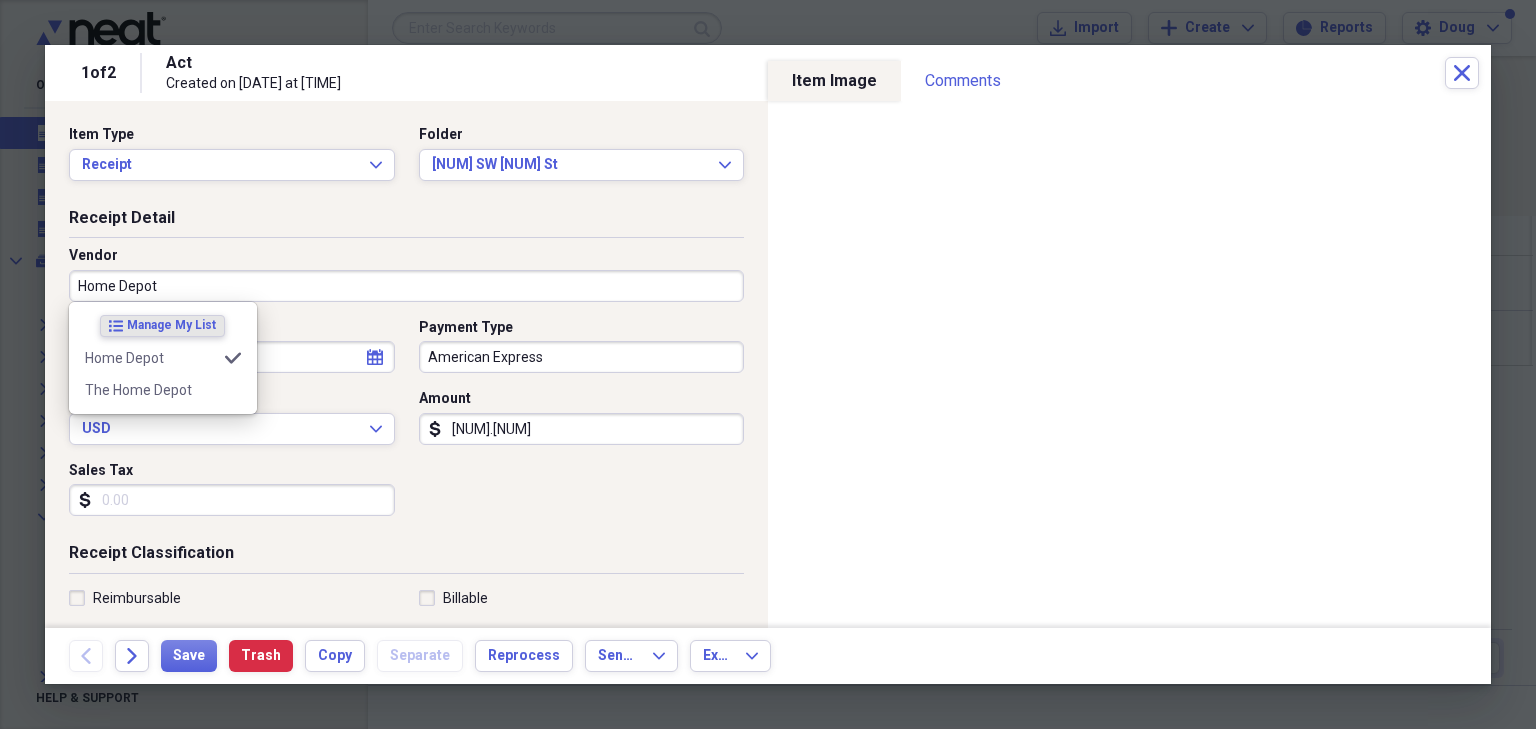 type on "Listing Expense" 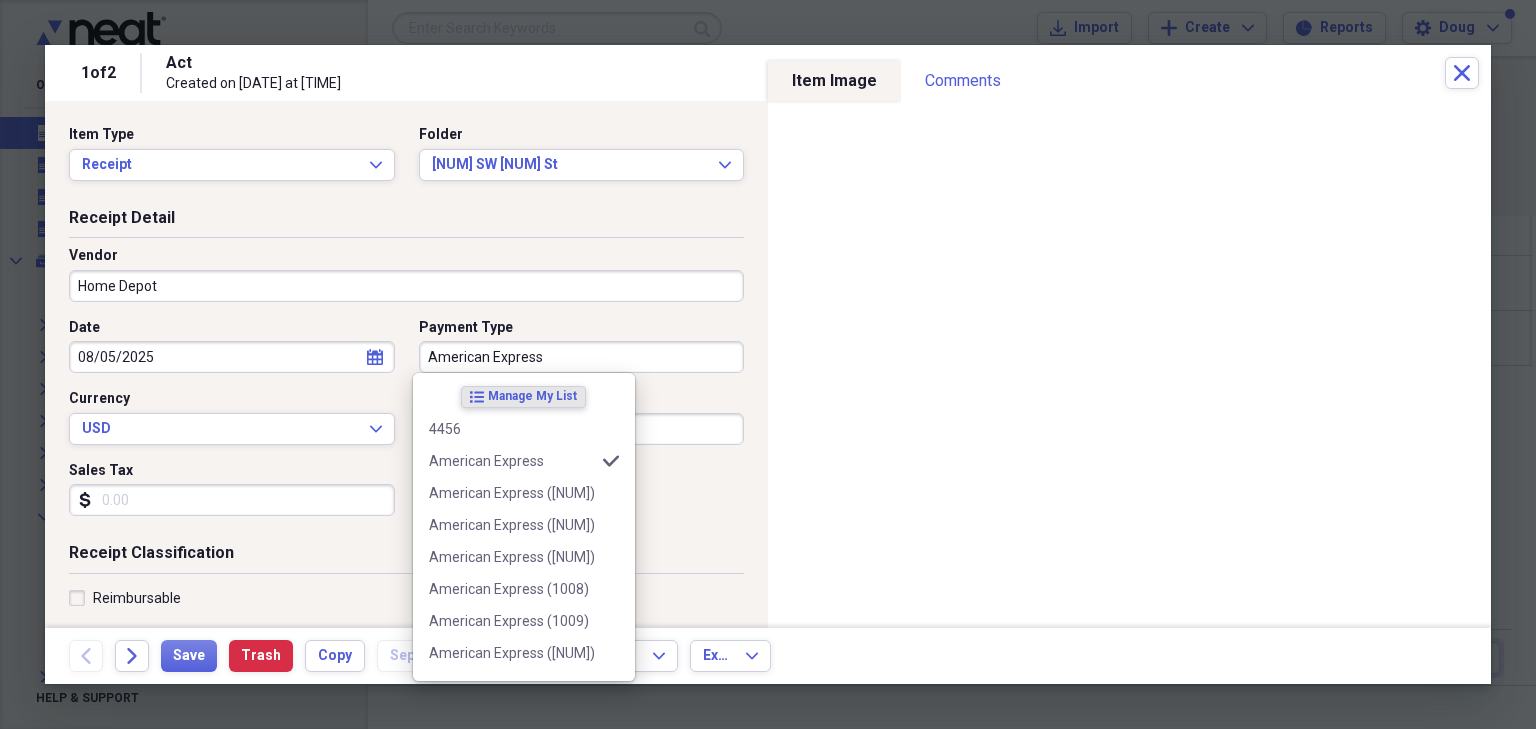 click on "American Express" at bounding box center [582, 357] 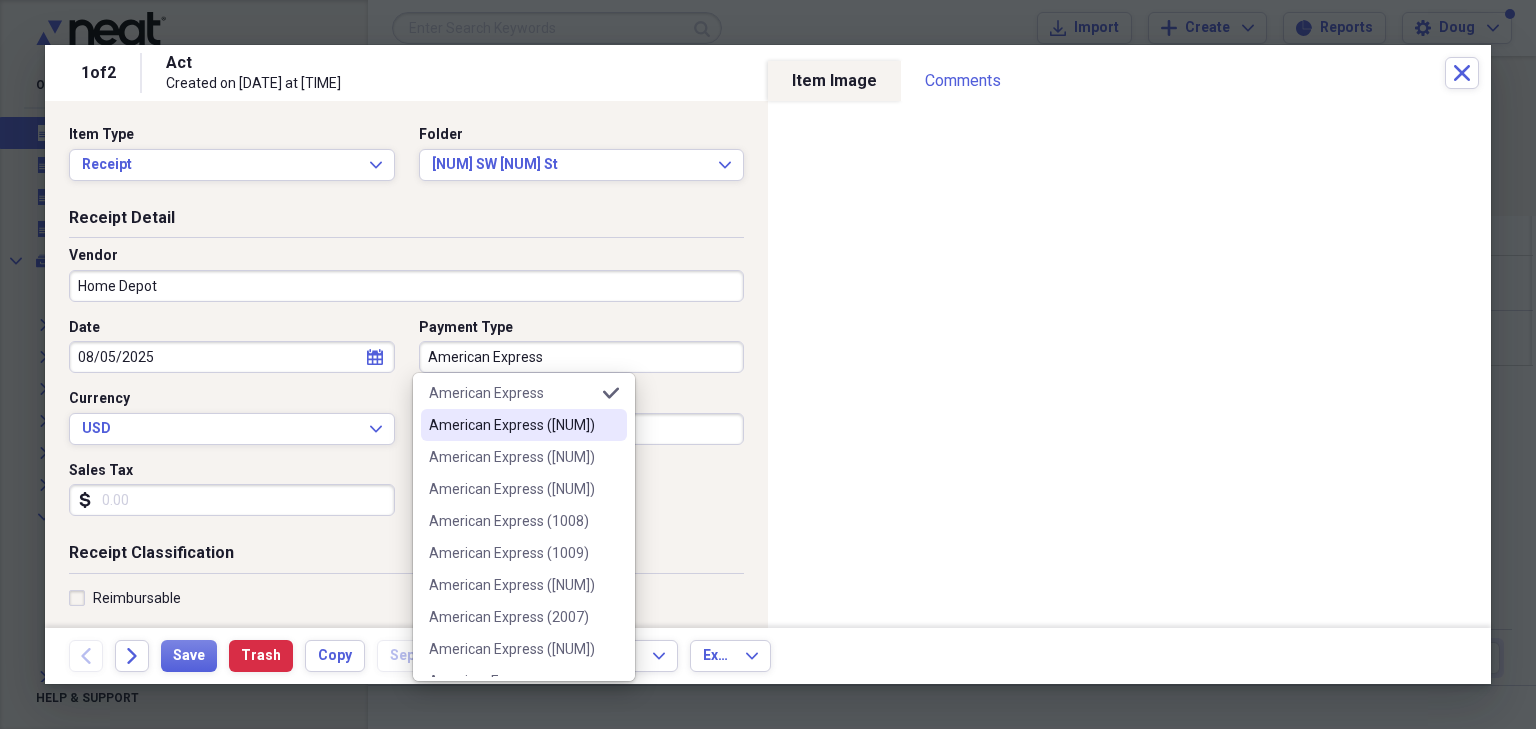 scroll, scrollTop: 160, scrollLeft: 0, axis: vertical 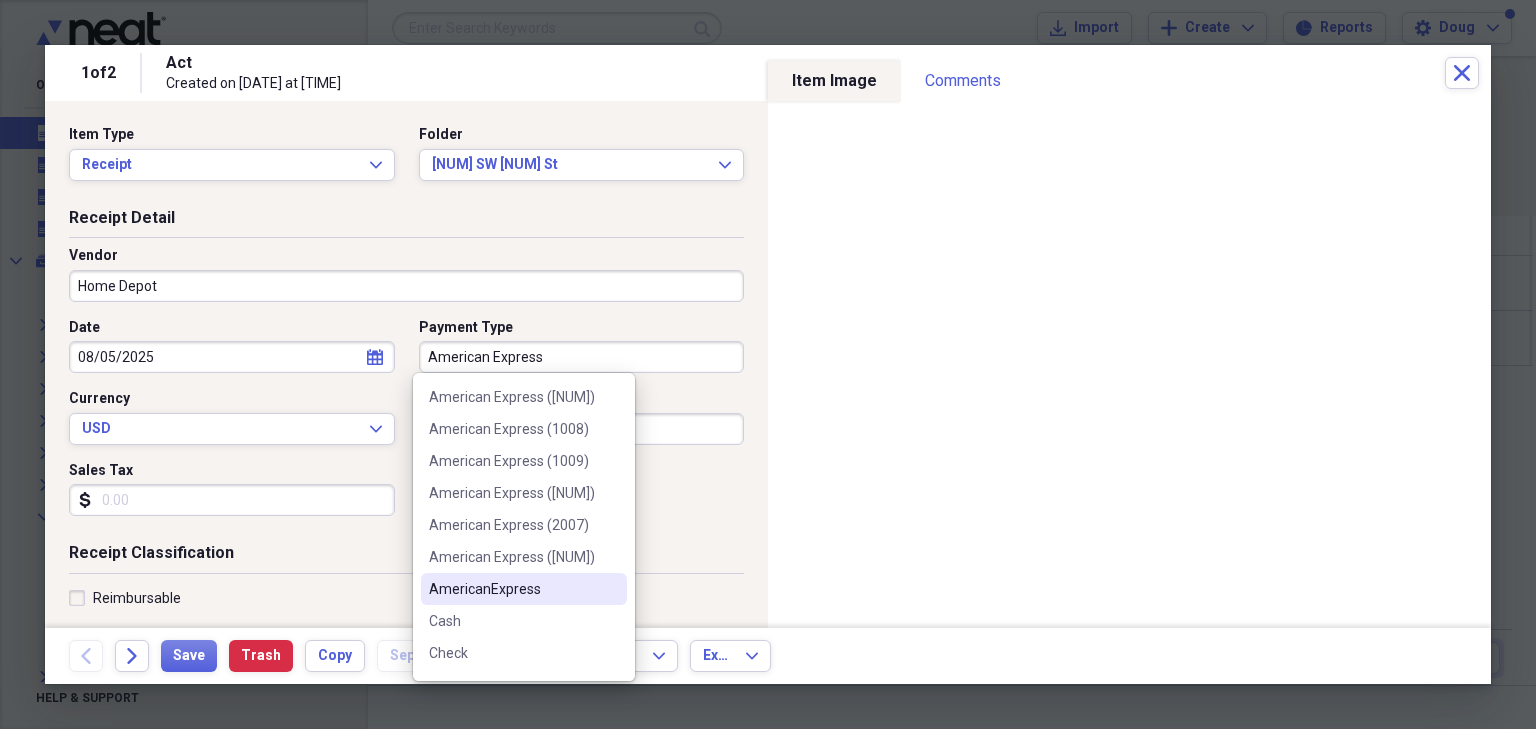 click on "AmericanExpress" at bounding box center (512, 589) 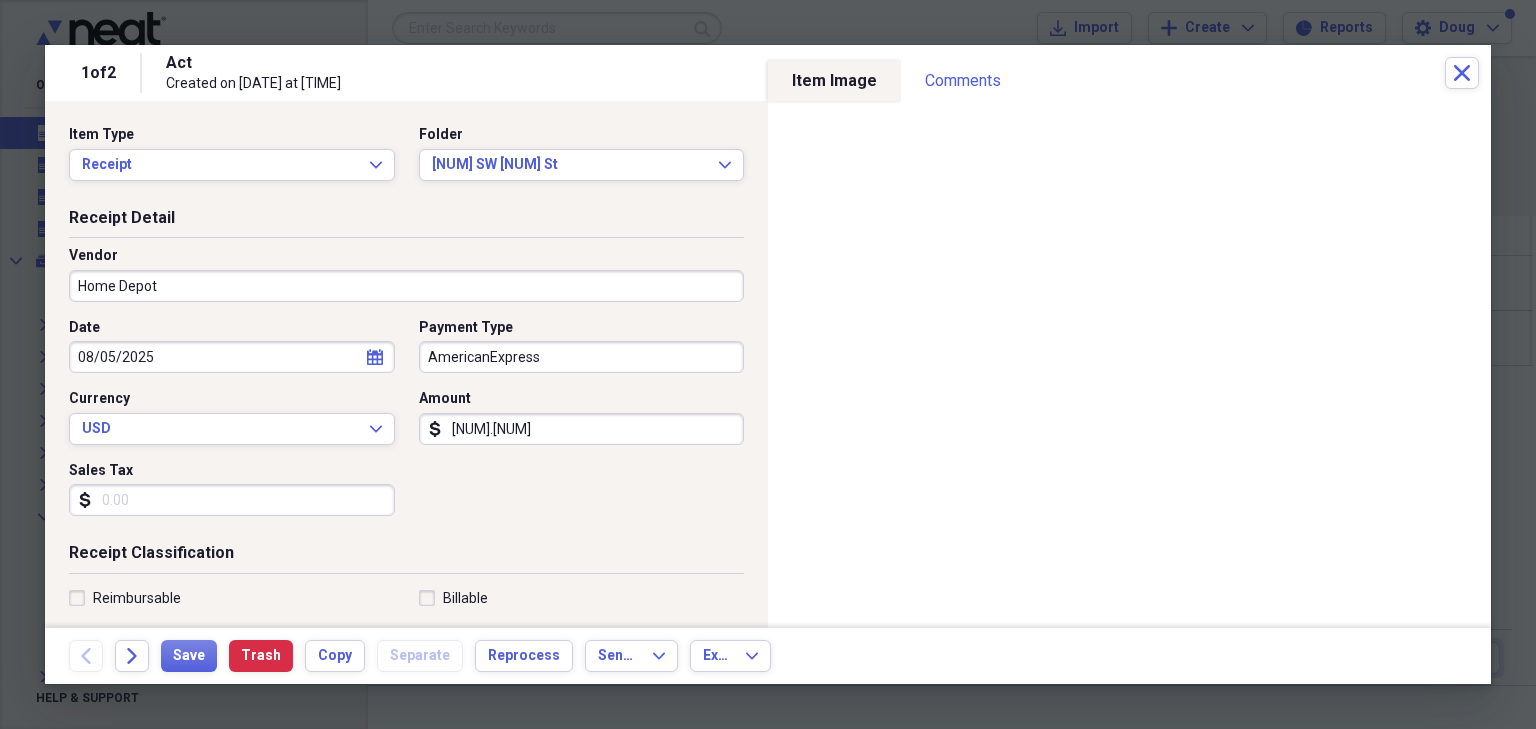 click on "Sales Tax" at bounding box center [232, 500] 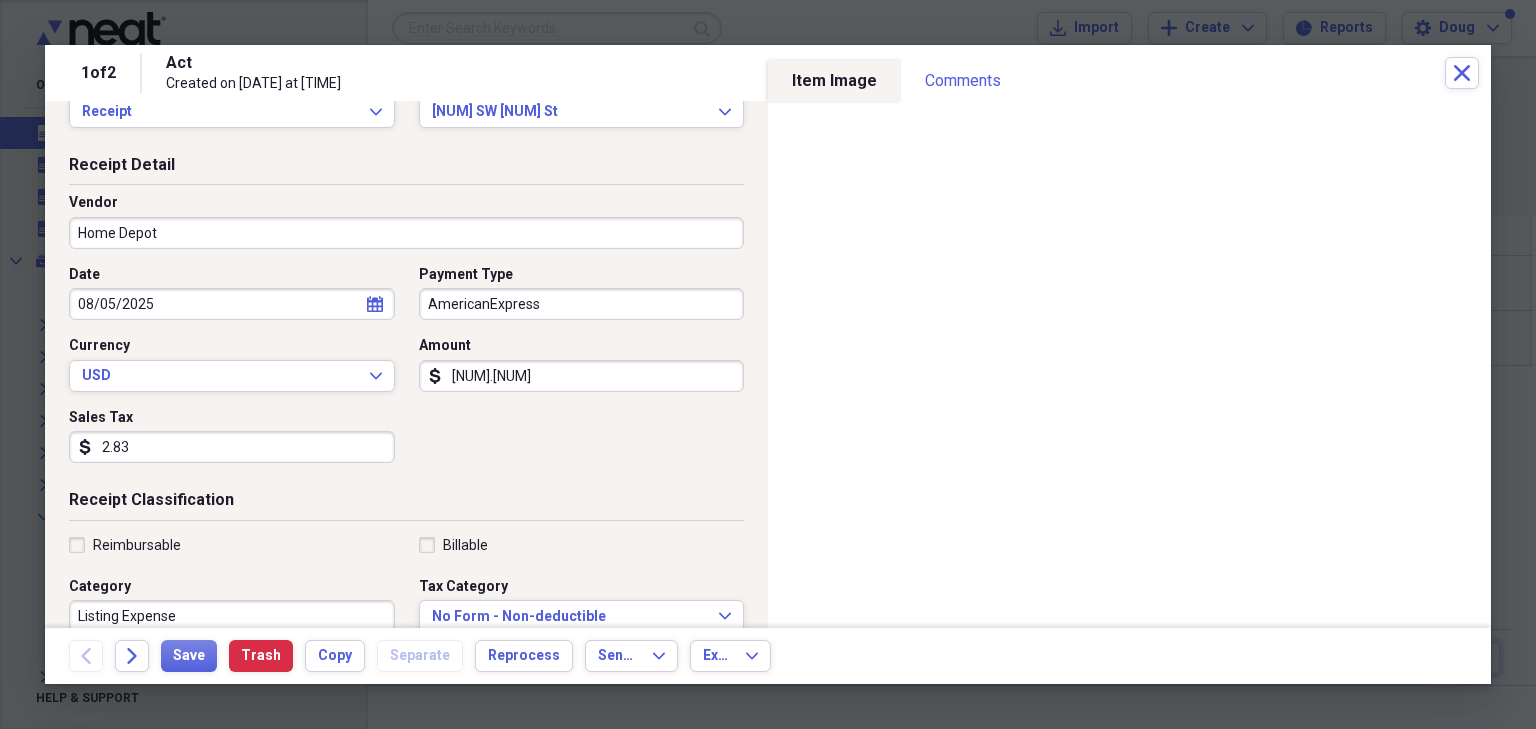 scroll, scrollTop: 160, scrollLeft: 0, axis: vertical 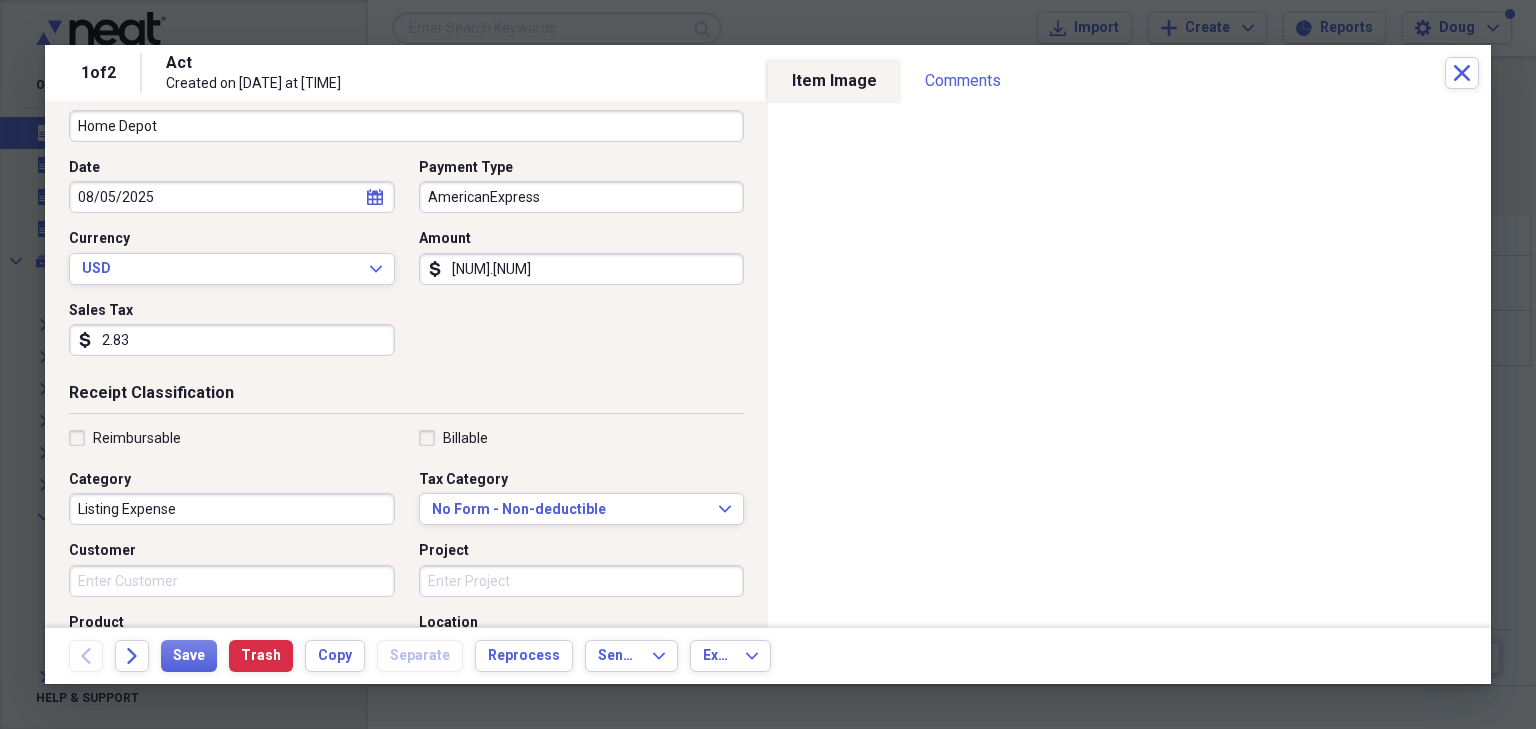 type on "2.83" 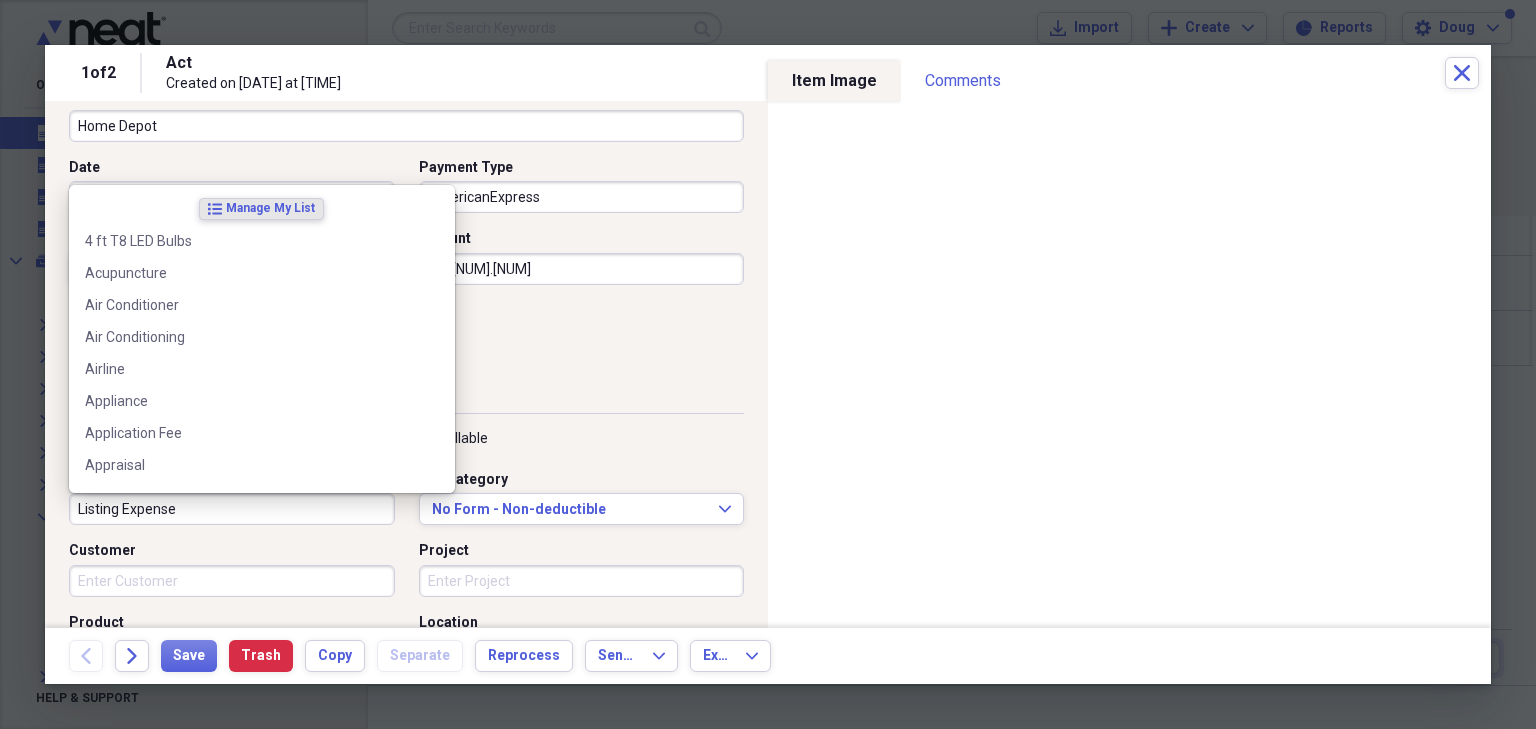 drag, startPoint x: 236, startPoint y: 513, endPoint x: 220, endPoint y: 507, distance: 17.088007 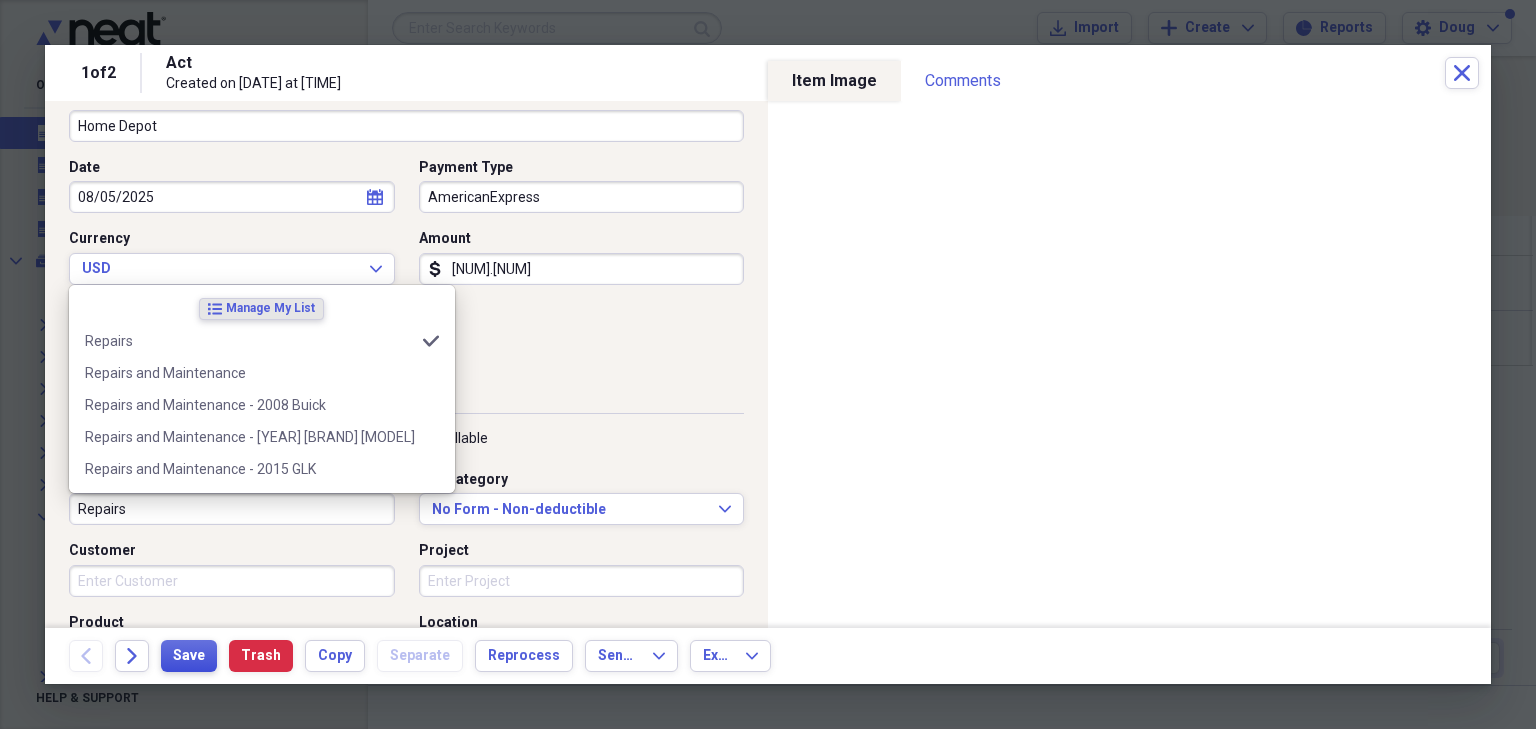 type on "Repairs" 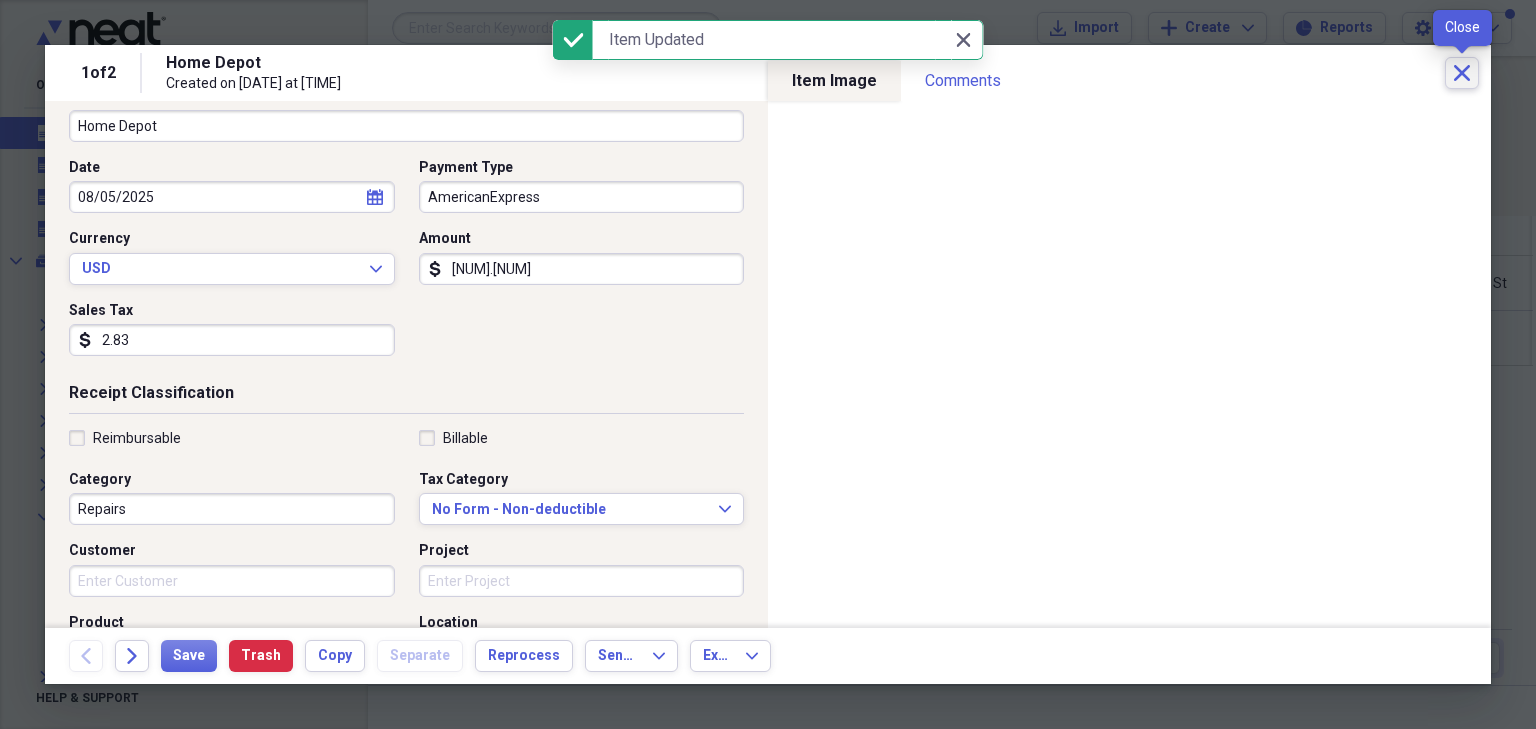 click on "Close" 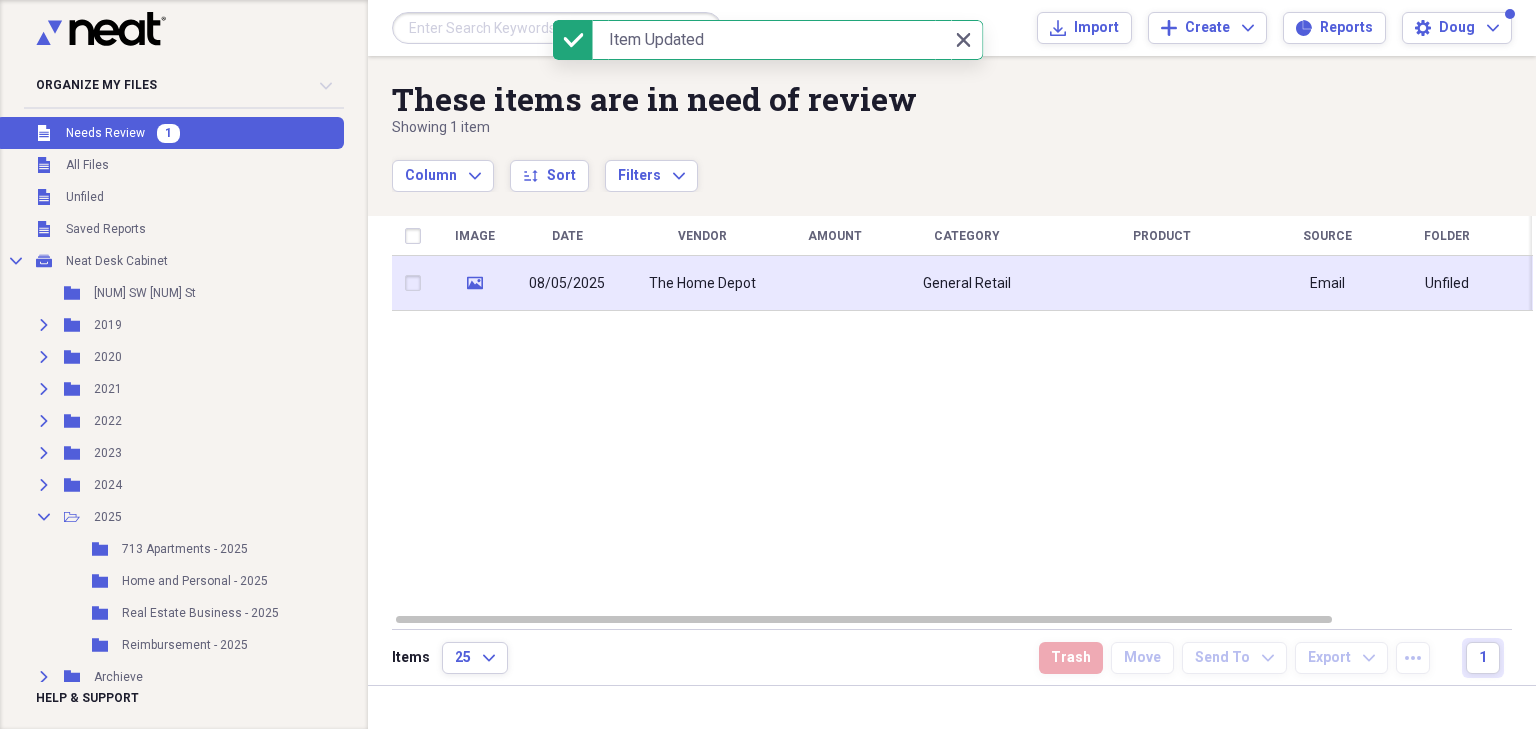 click at bounding box center (834, 283) 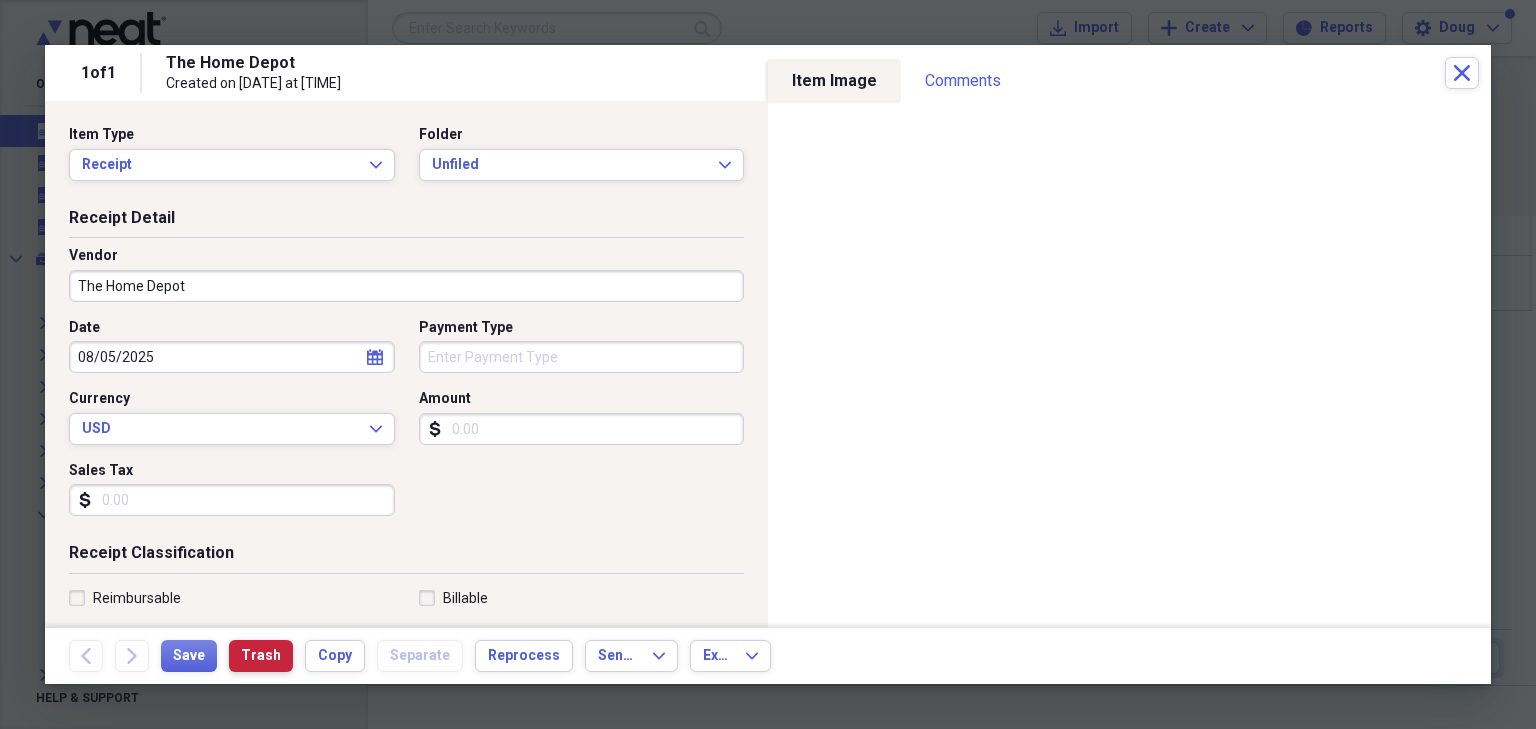 click on "Trash" at bounding box center [261, 656] 